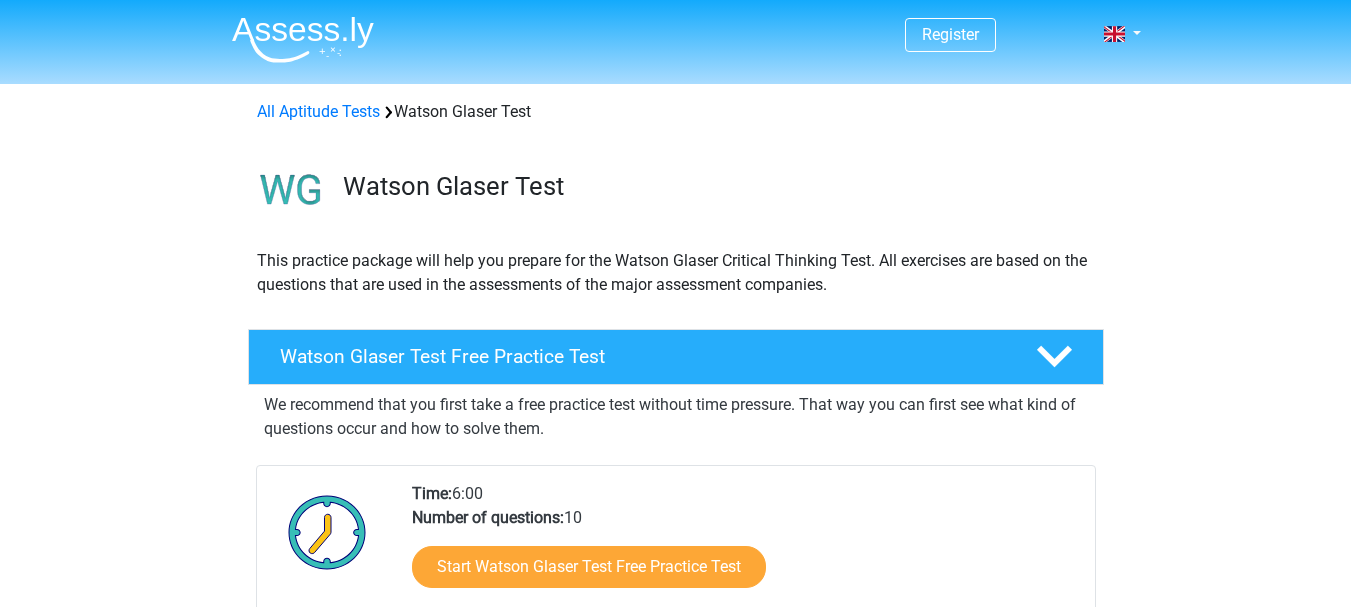 scroll, scrollTop: 700, scrollLeft: 0, axis: vertical 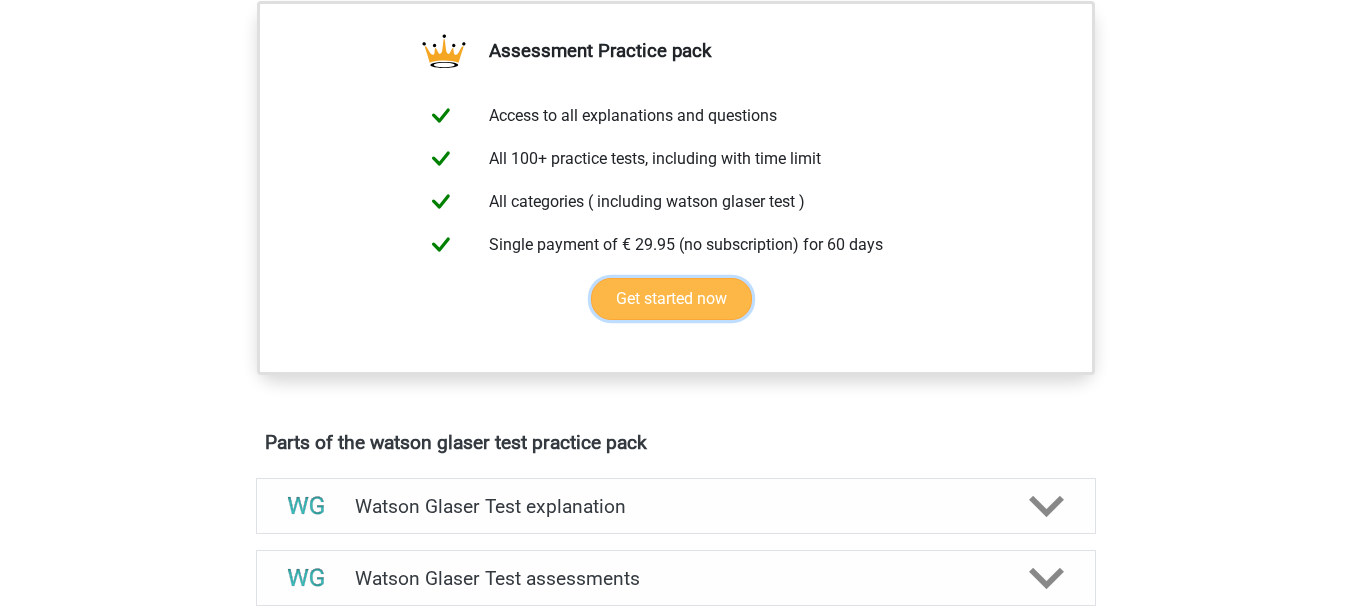 click on "Get started now" at bounding box center (671, 299) 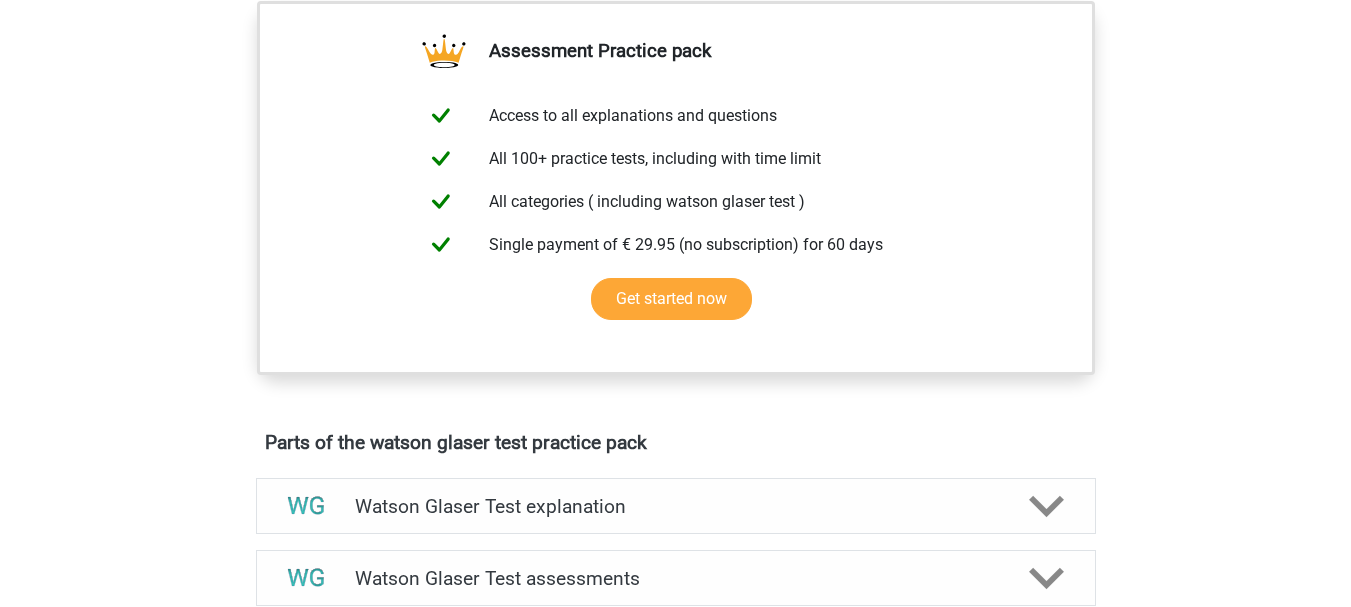 scroll, scrollTop: 200, scrollLeft: 0, axis: vertical 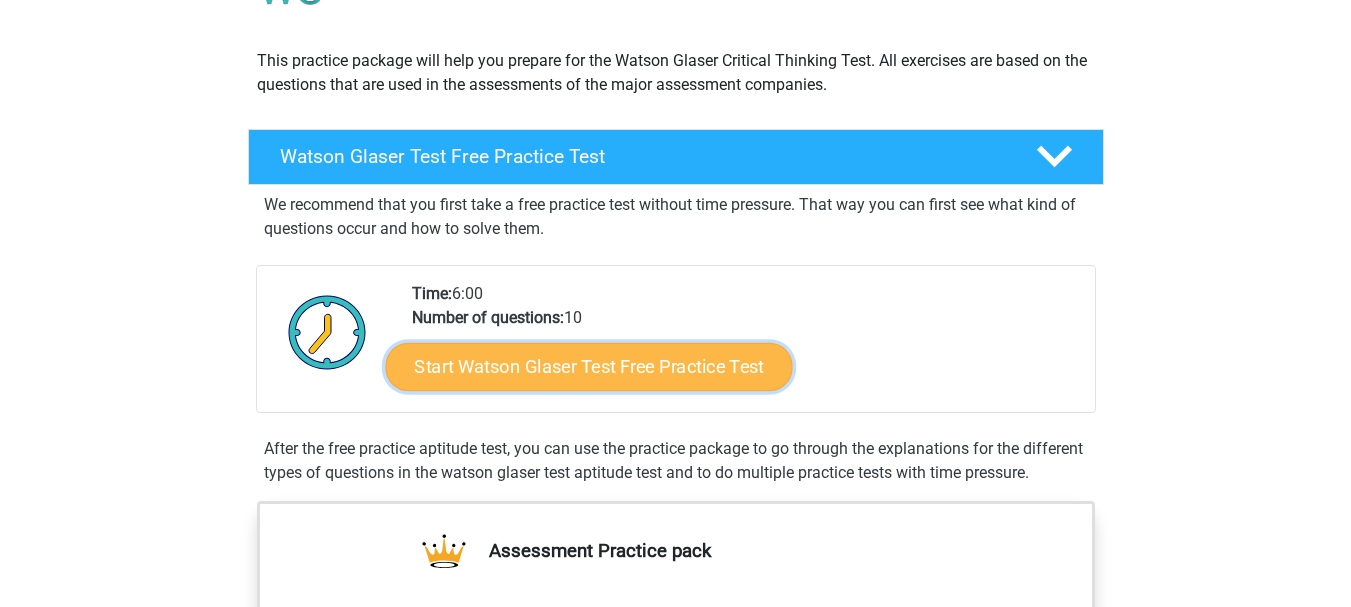 click on "Start Watson Glaser Test
Free Practice Test" at bounding box center (588, 367) 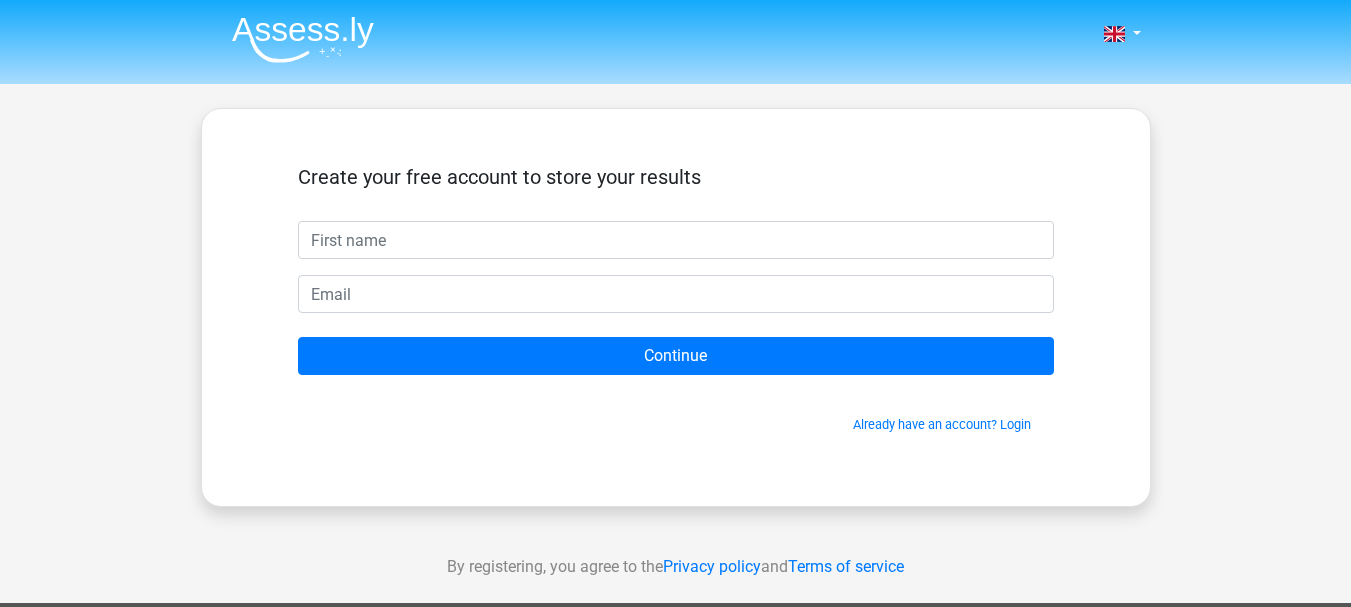 scroll, scrollTop: 0, scrollLeft: 0, axis: both 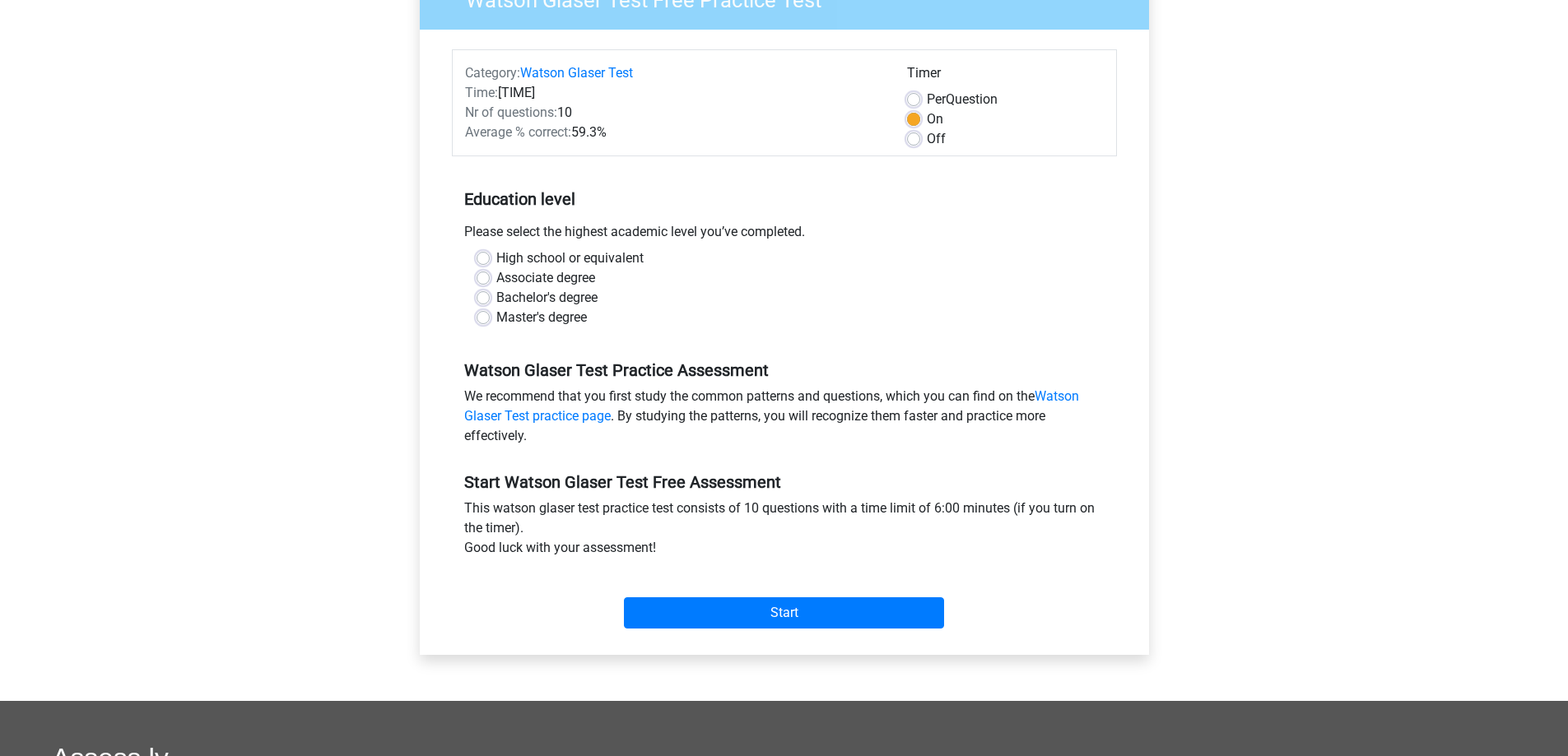 click on "Master's degree" at bounding box center [542, 318] 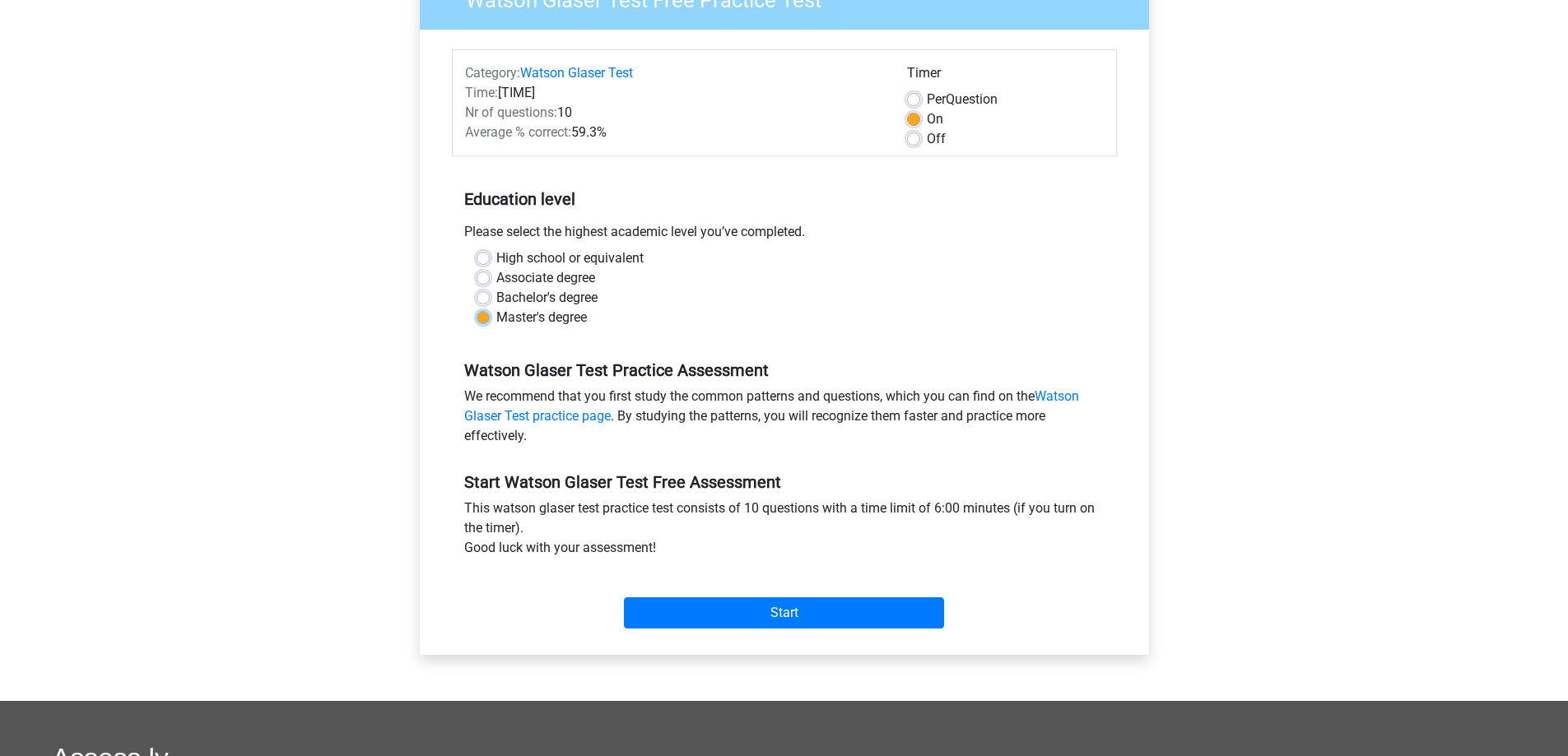 click on "Master's degree" at bounding box center (483, 316) 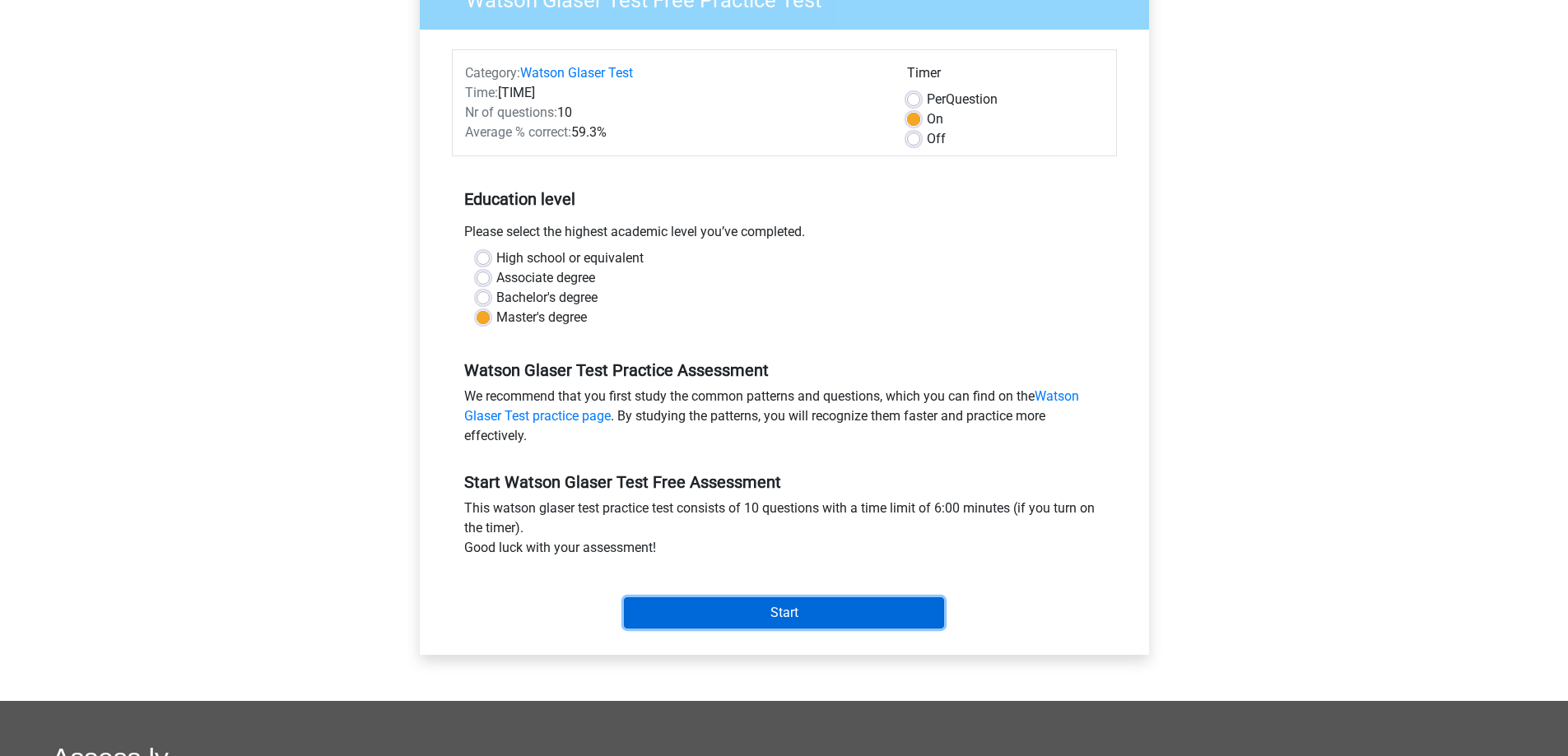 click on "Start" at bounding box center (784, 613) 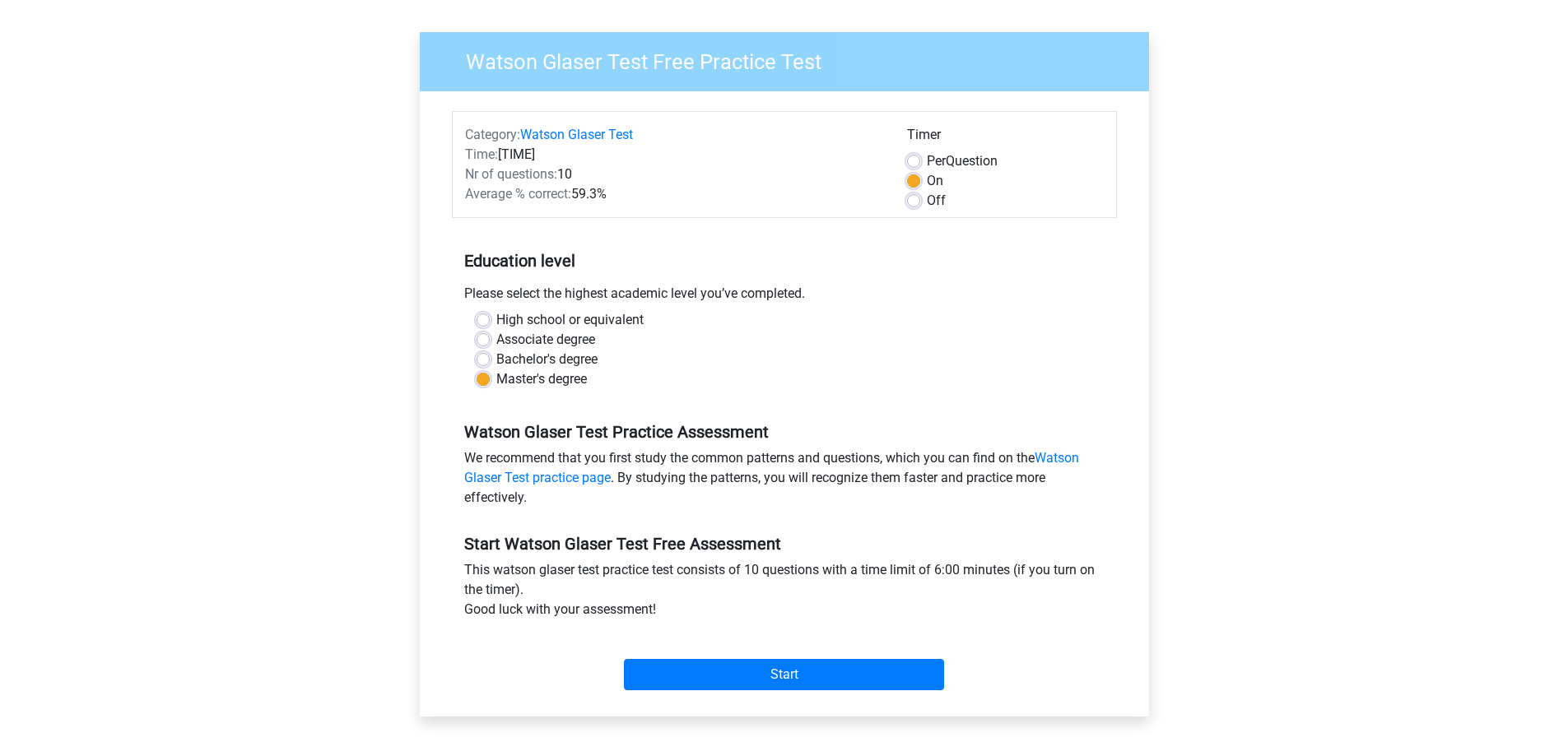 scroll, scrollTop: 0, scrollLeft: 0, axis: both 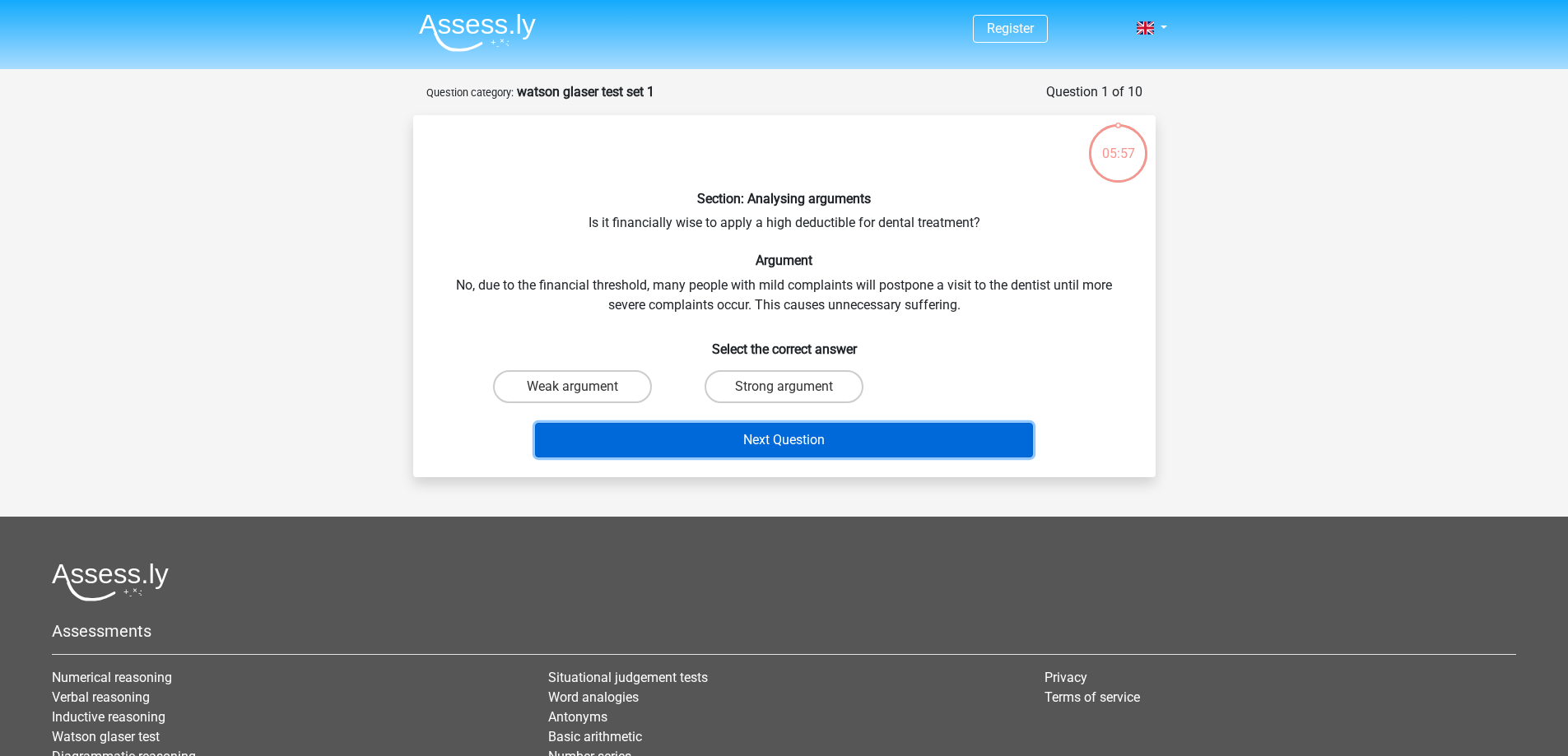 click on "Next Question" at bounding box center [784, 440] 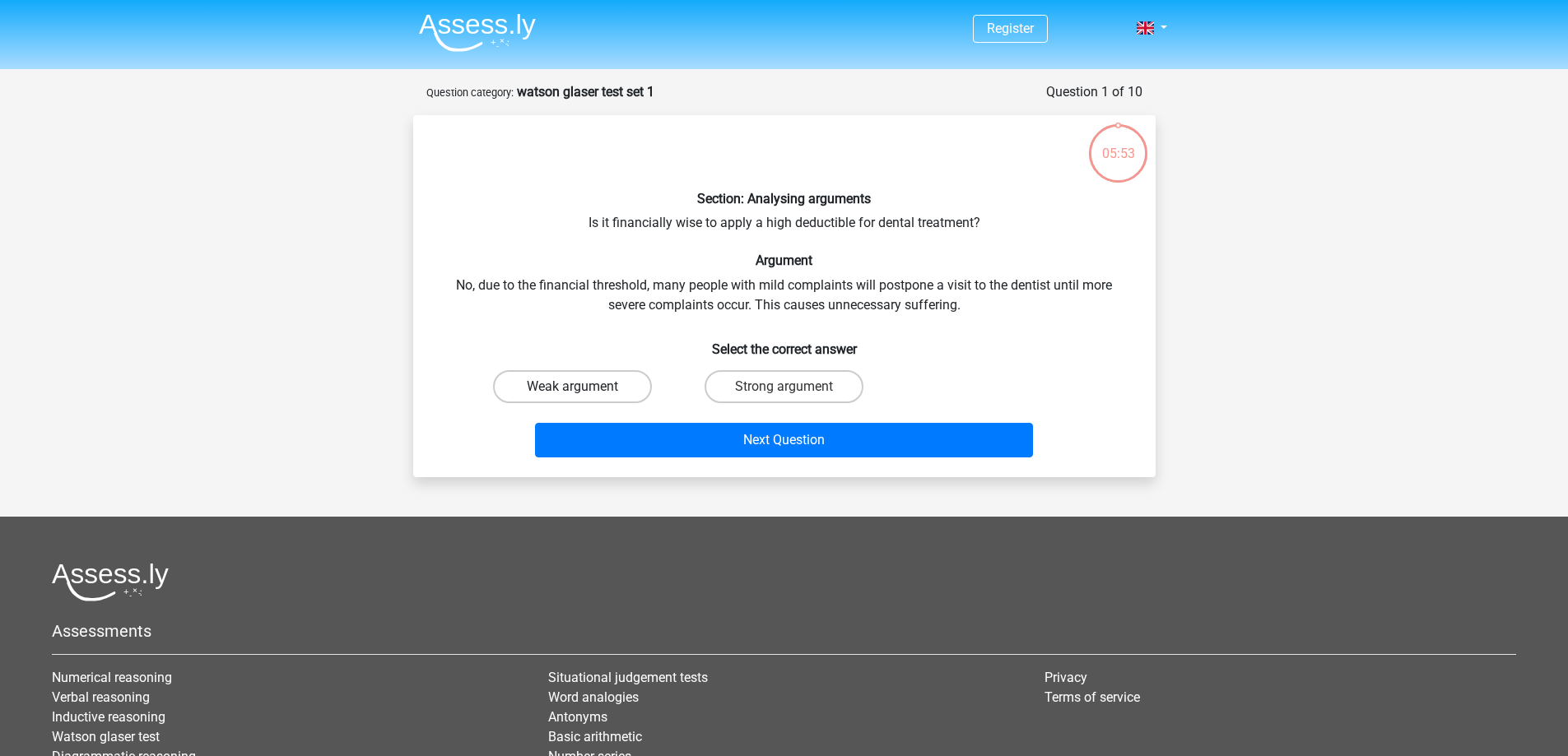 click on "Weak argument" at bounding box center [572, 387] 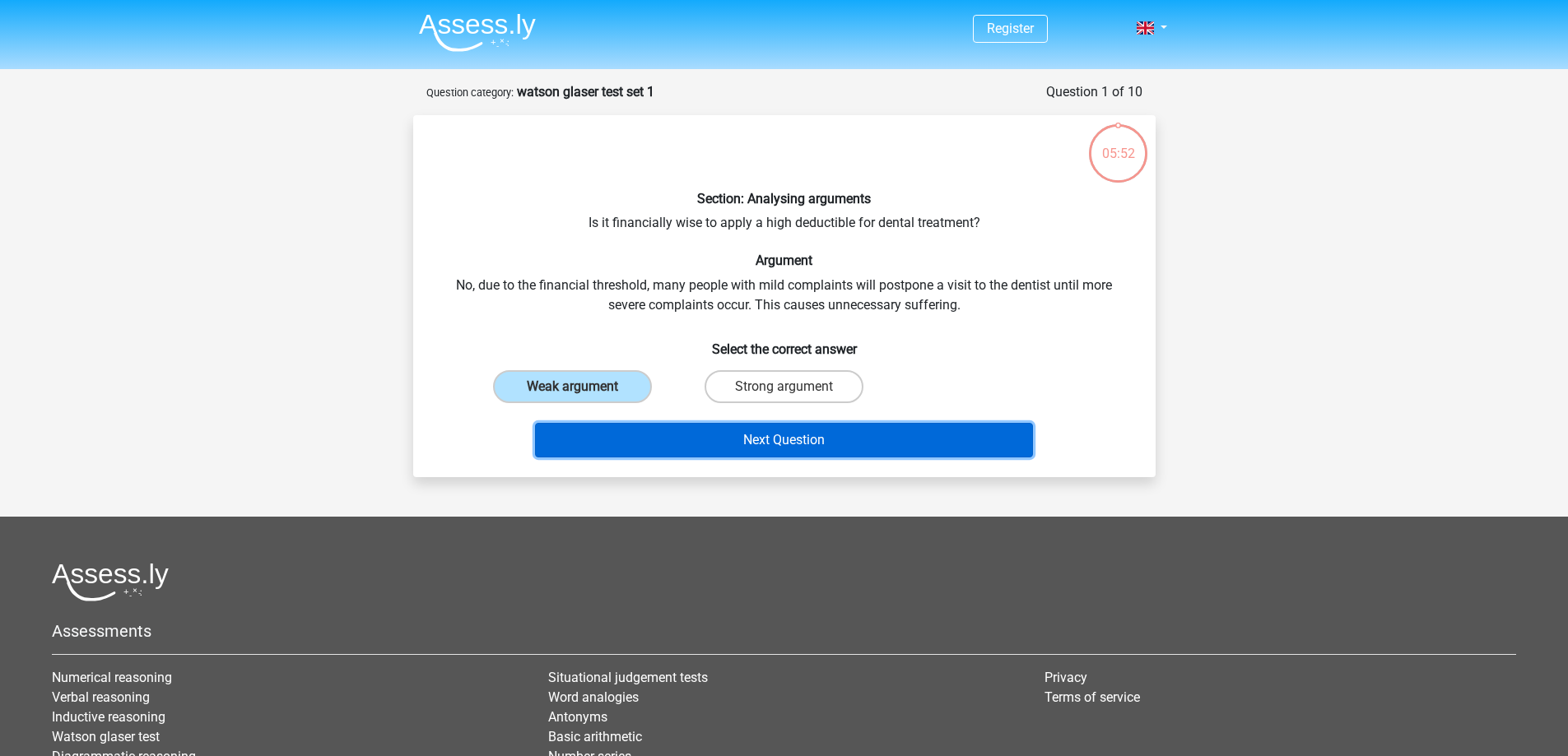 click on "Next Question" at bounding box center [784, 440] 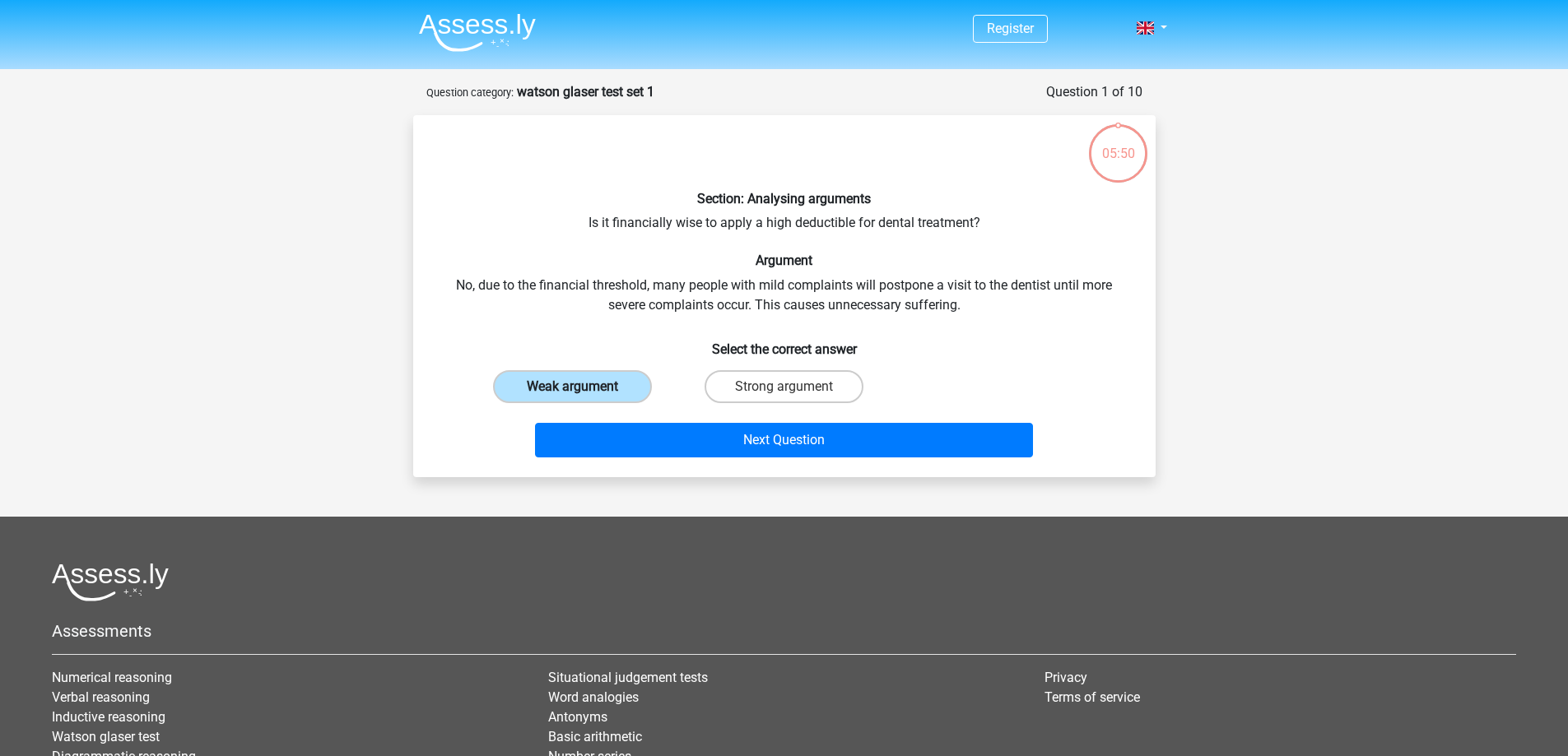 click on "Weak argument" at bounding box center [572, 387] 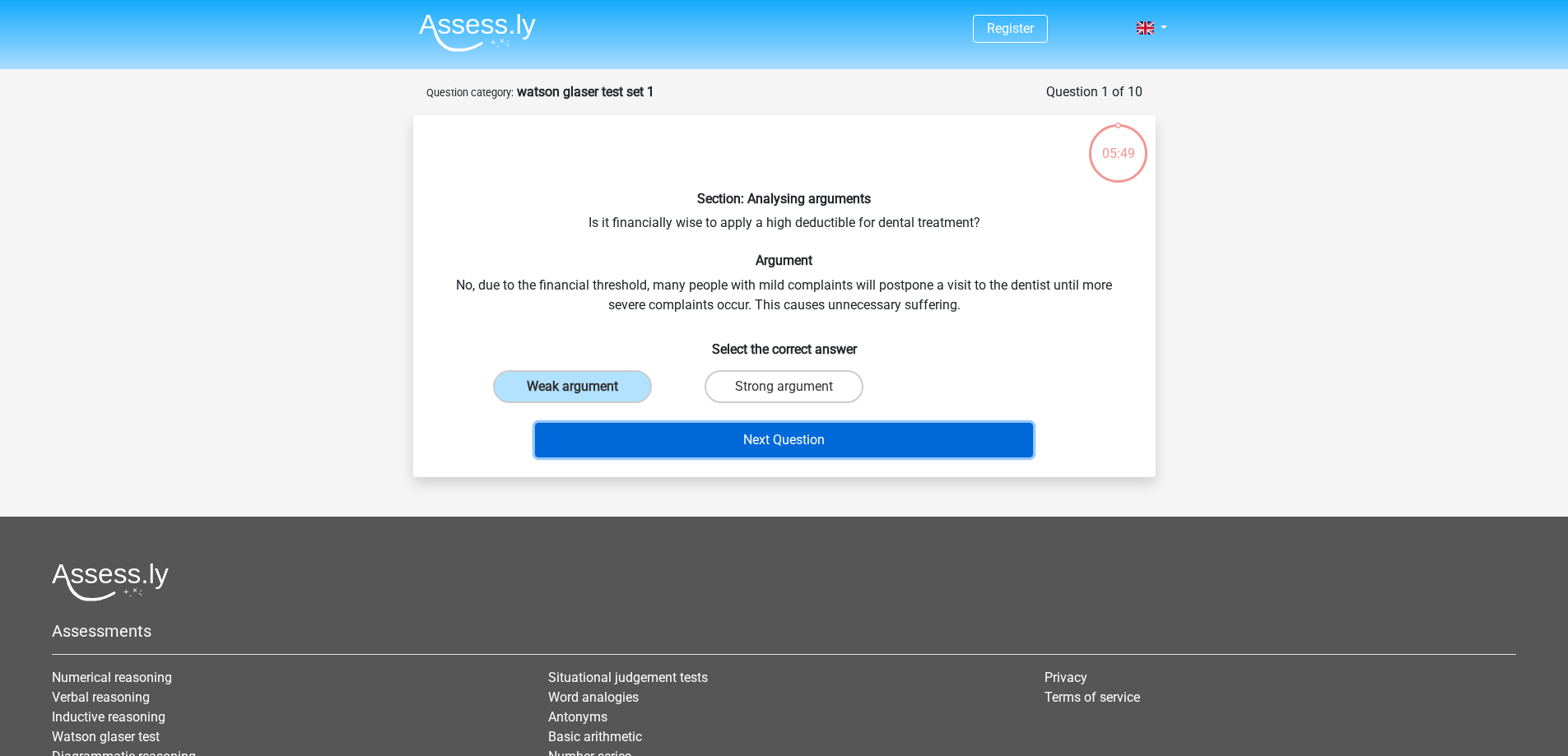 click on "Next Question" at bounding box center (784, 440) 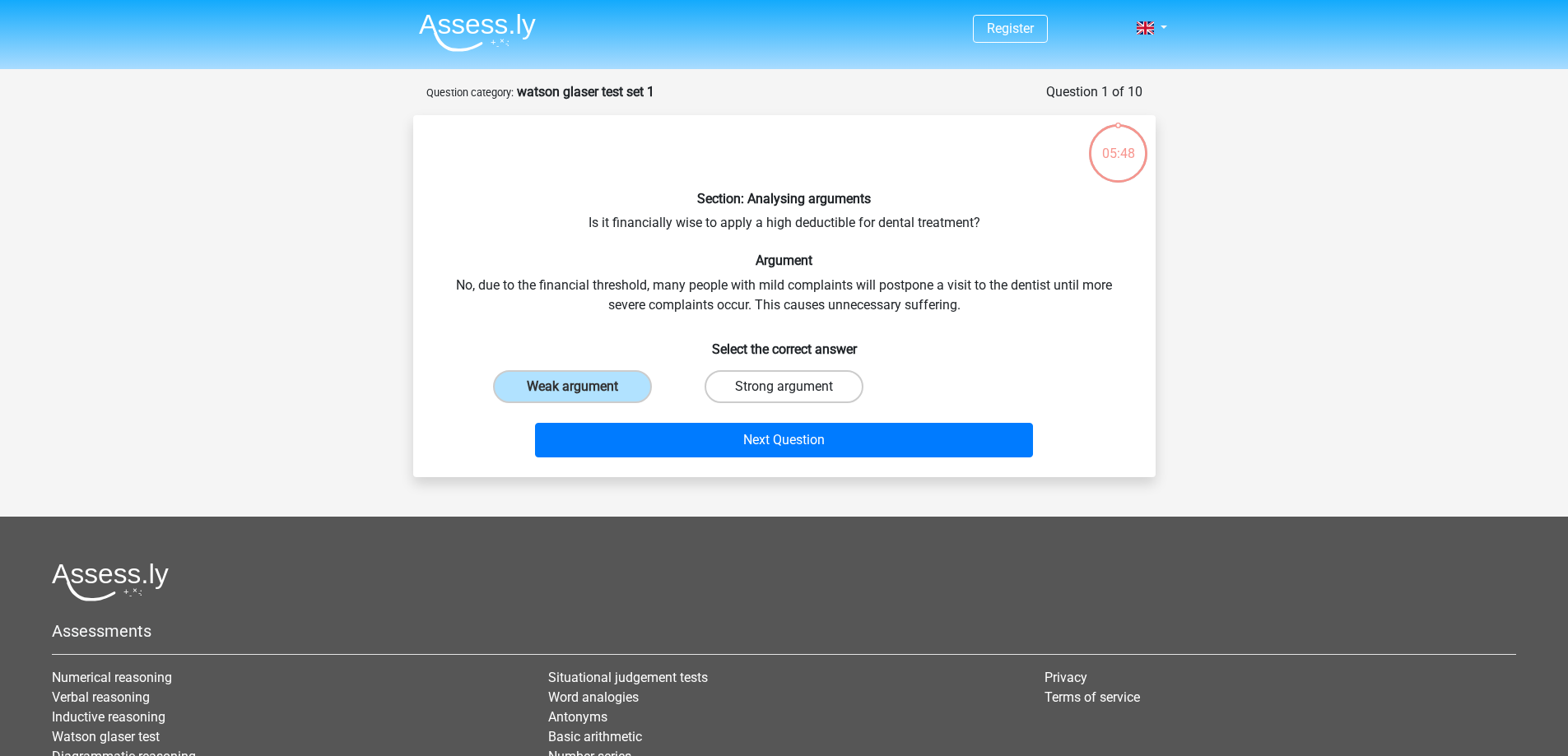 click on "Strong argument" at bounding box center (784, 387) 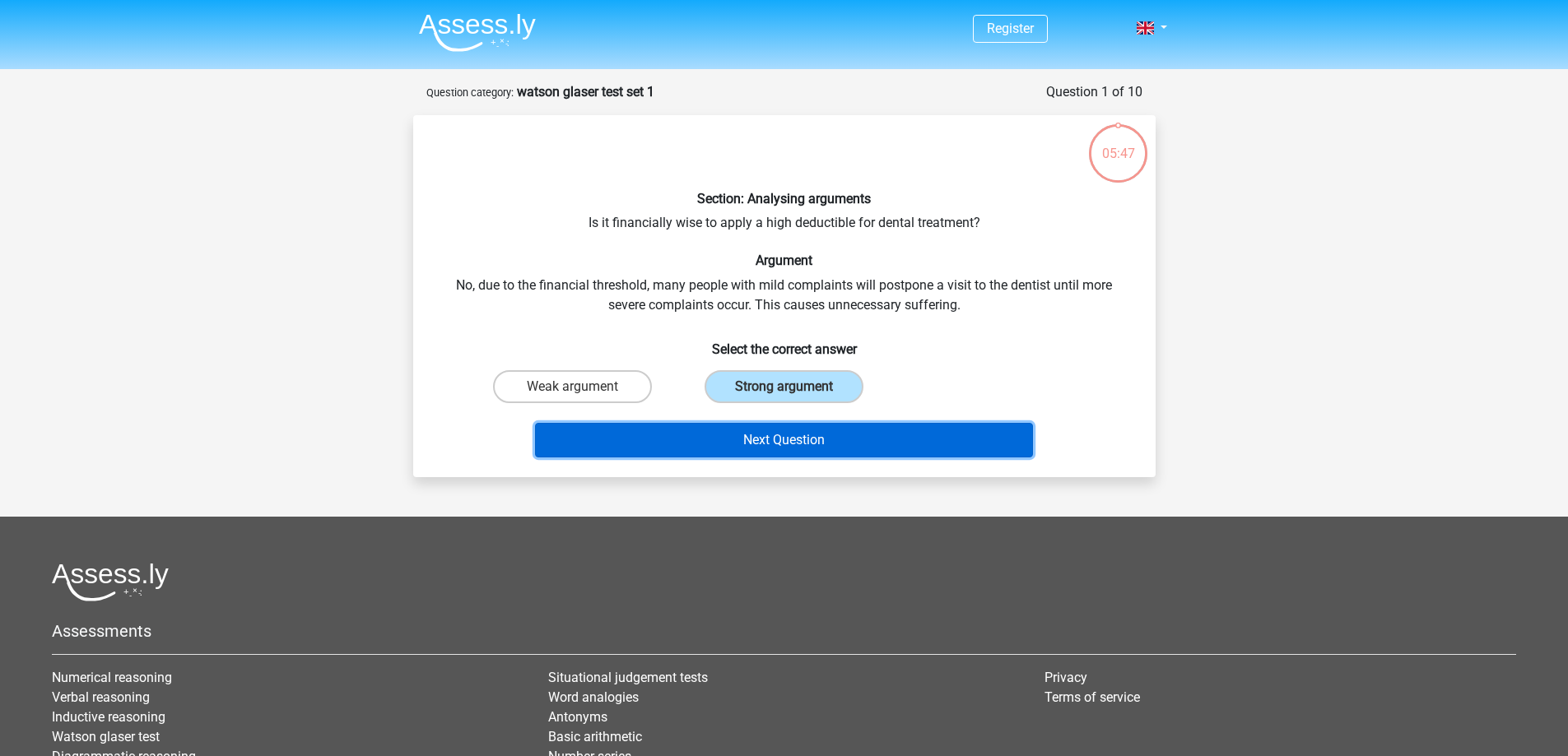 click on "Next Question" at bounding box center [784, 440] 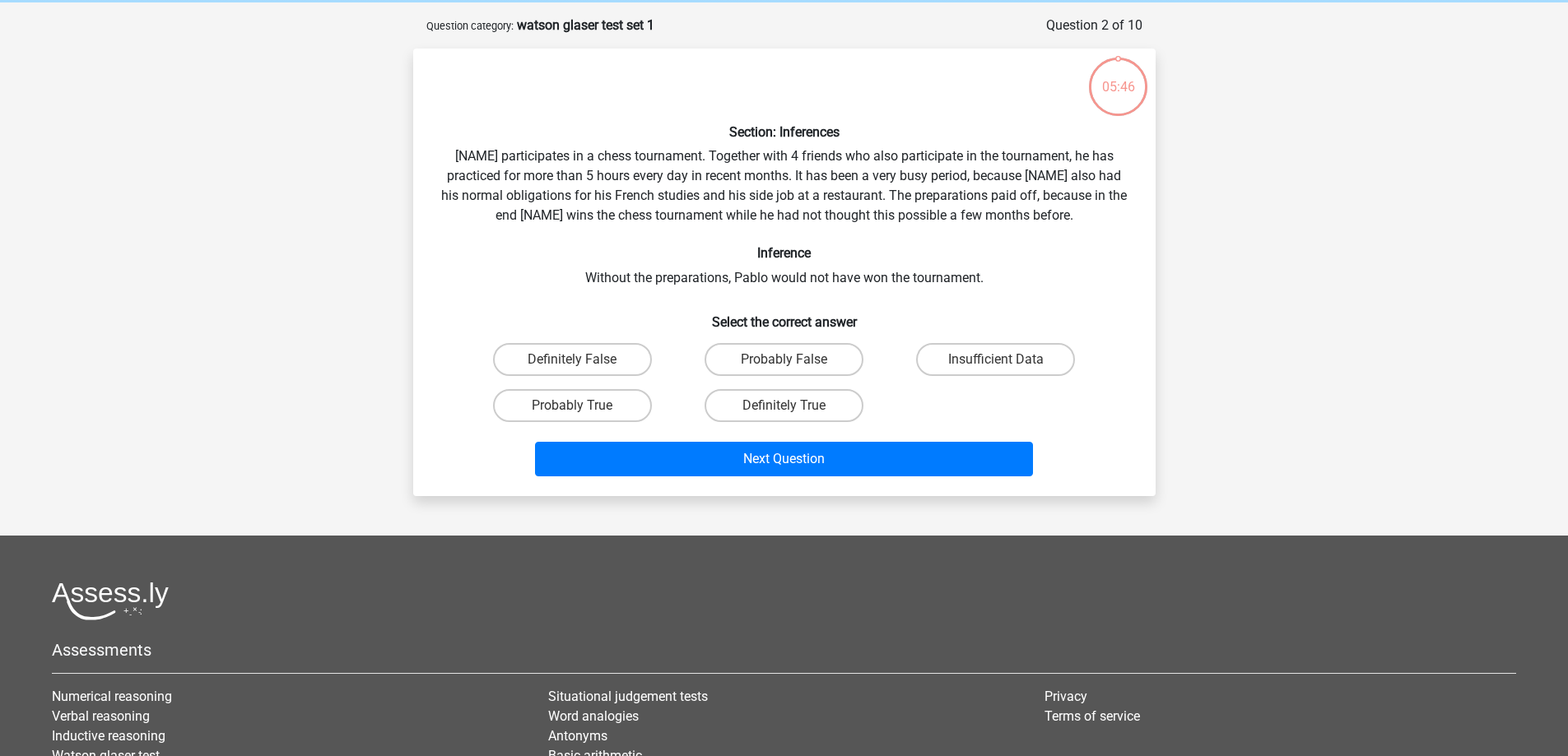 scroll, scrollTop: 82, scrollLeft: 0, axis: vertical 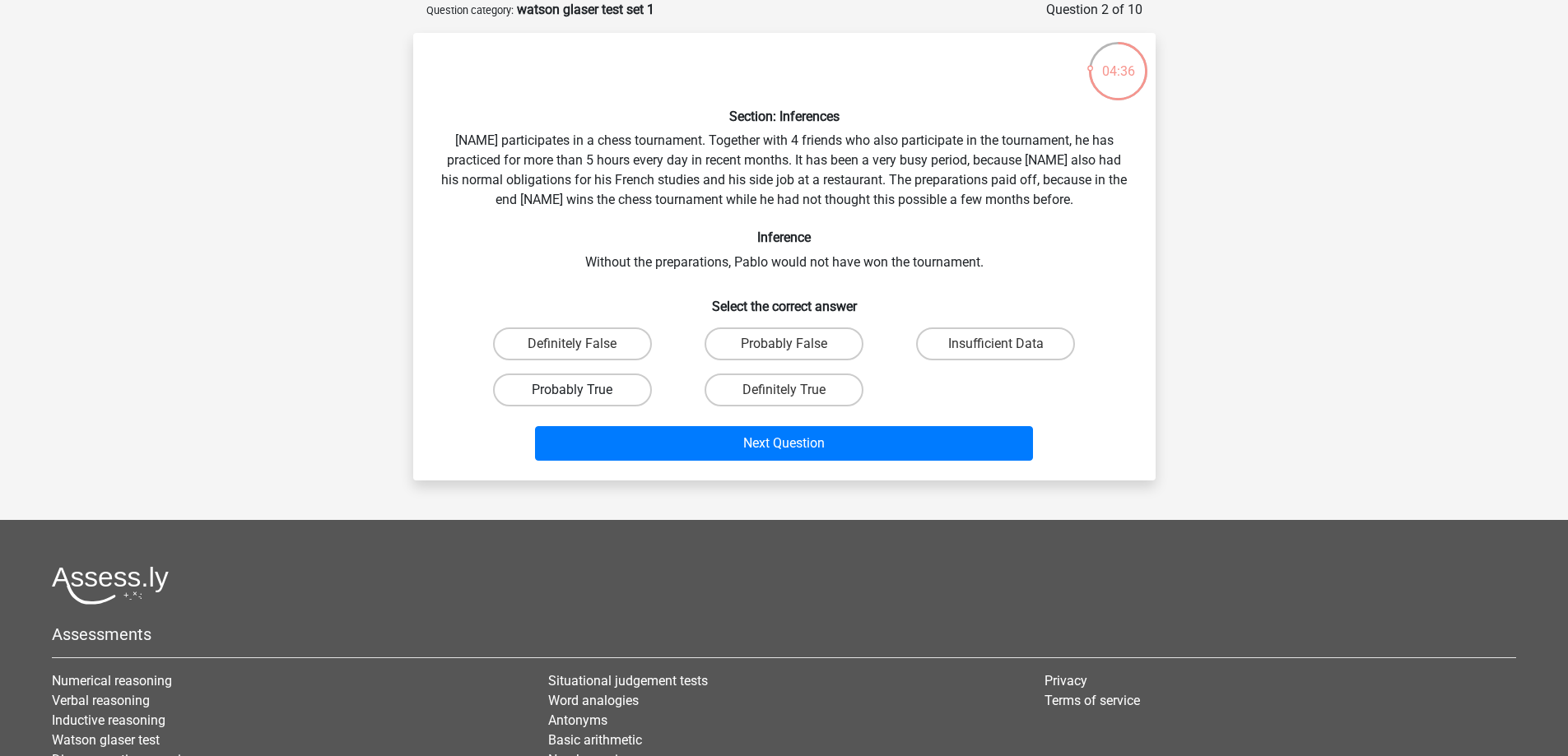 click on "Probably True" at bounding box center [572, 390] 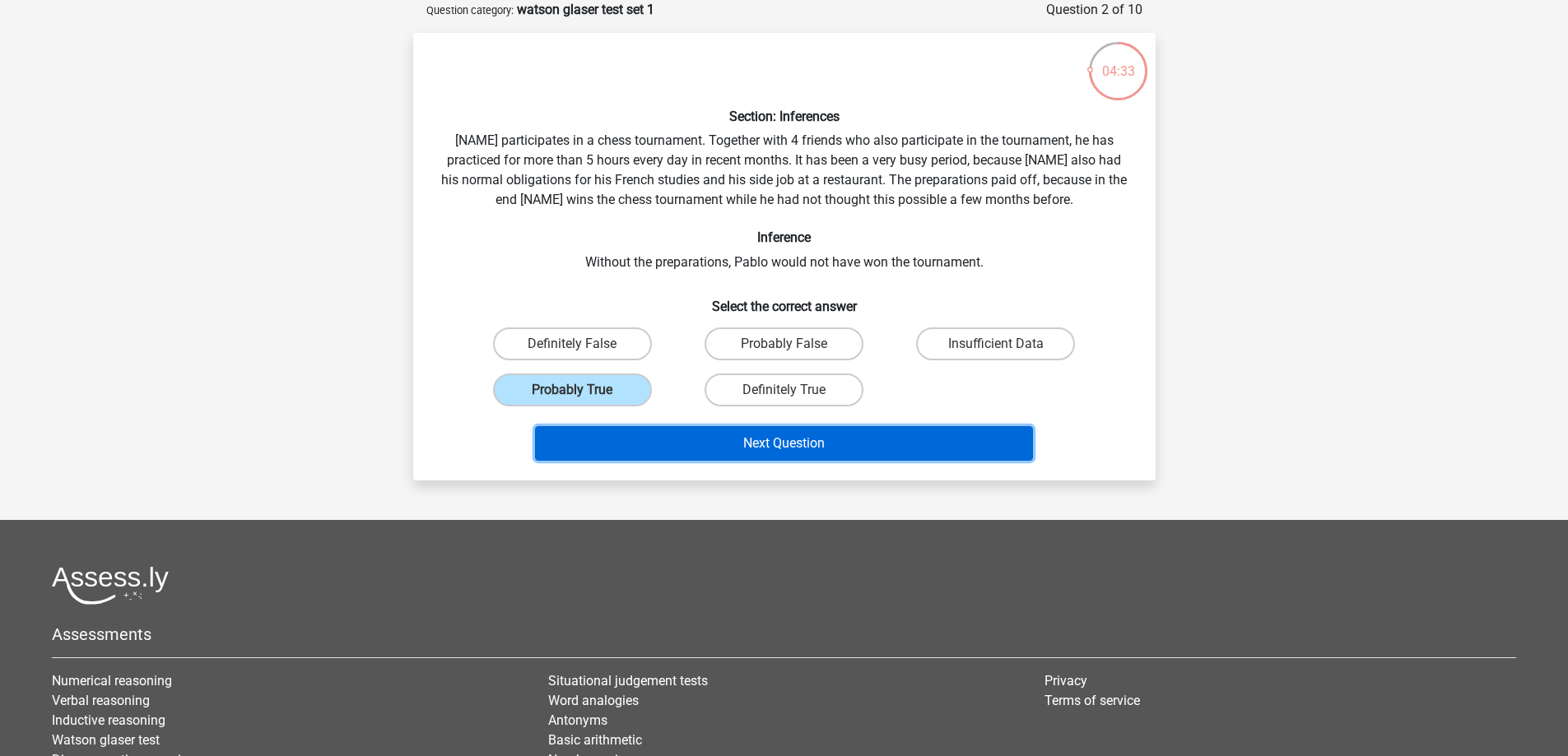 click on "Next Question" at bounding box center (784, 443) 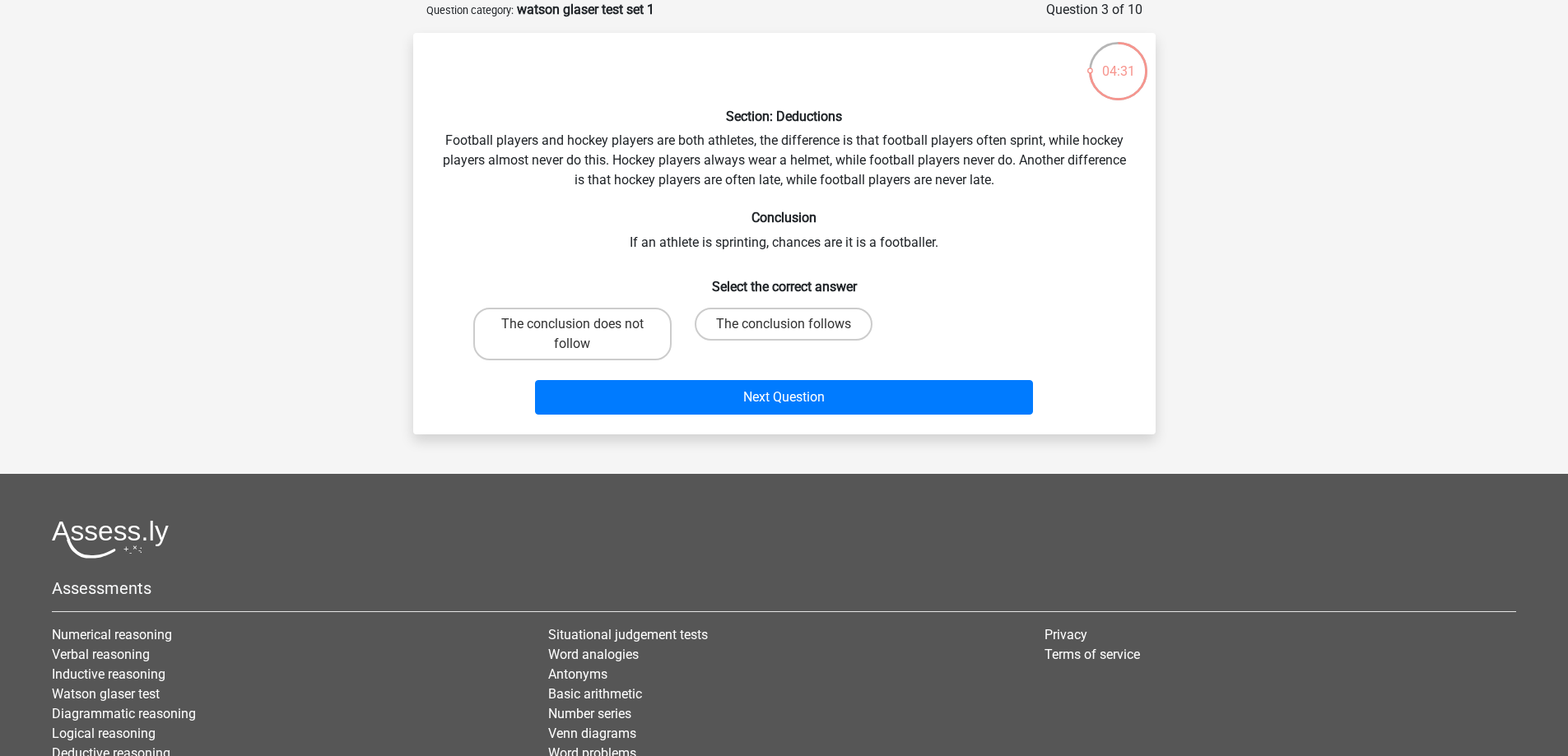 click on "The conclusion follows" at bounding box center (789, 329) 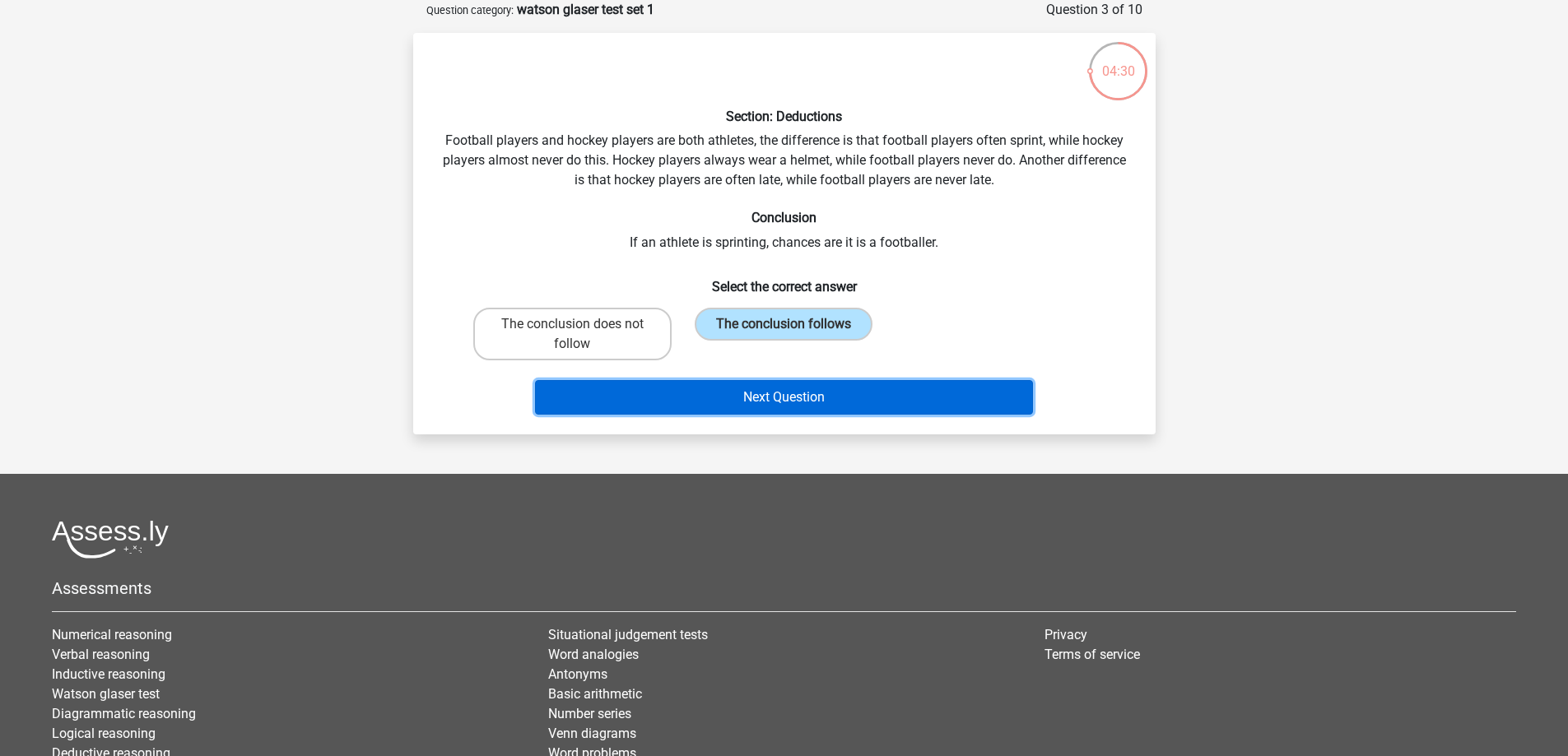 click on "Next Question" at bounding box center [784, 397] 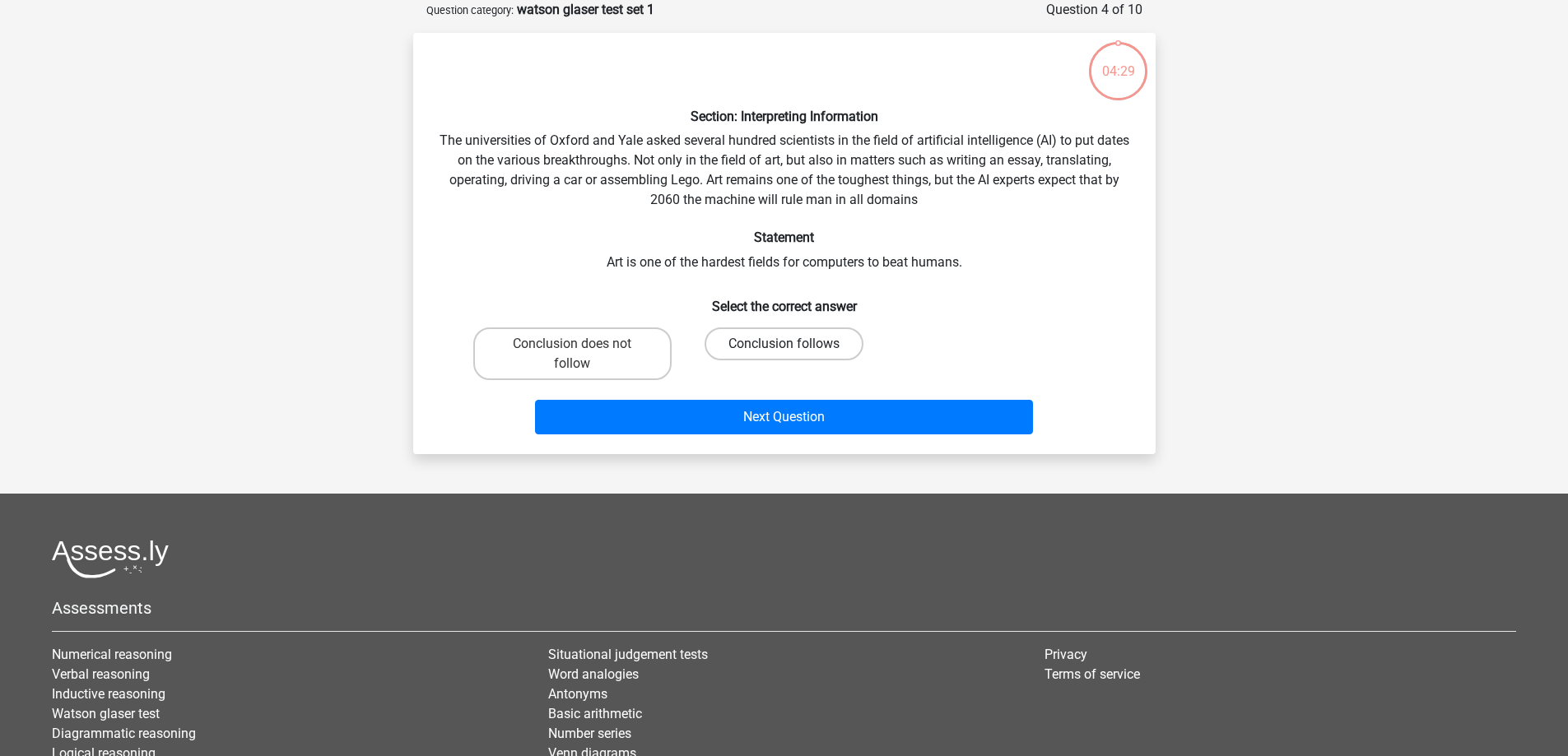 click on "Conclusion follows" at bounding box center (784, 344) 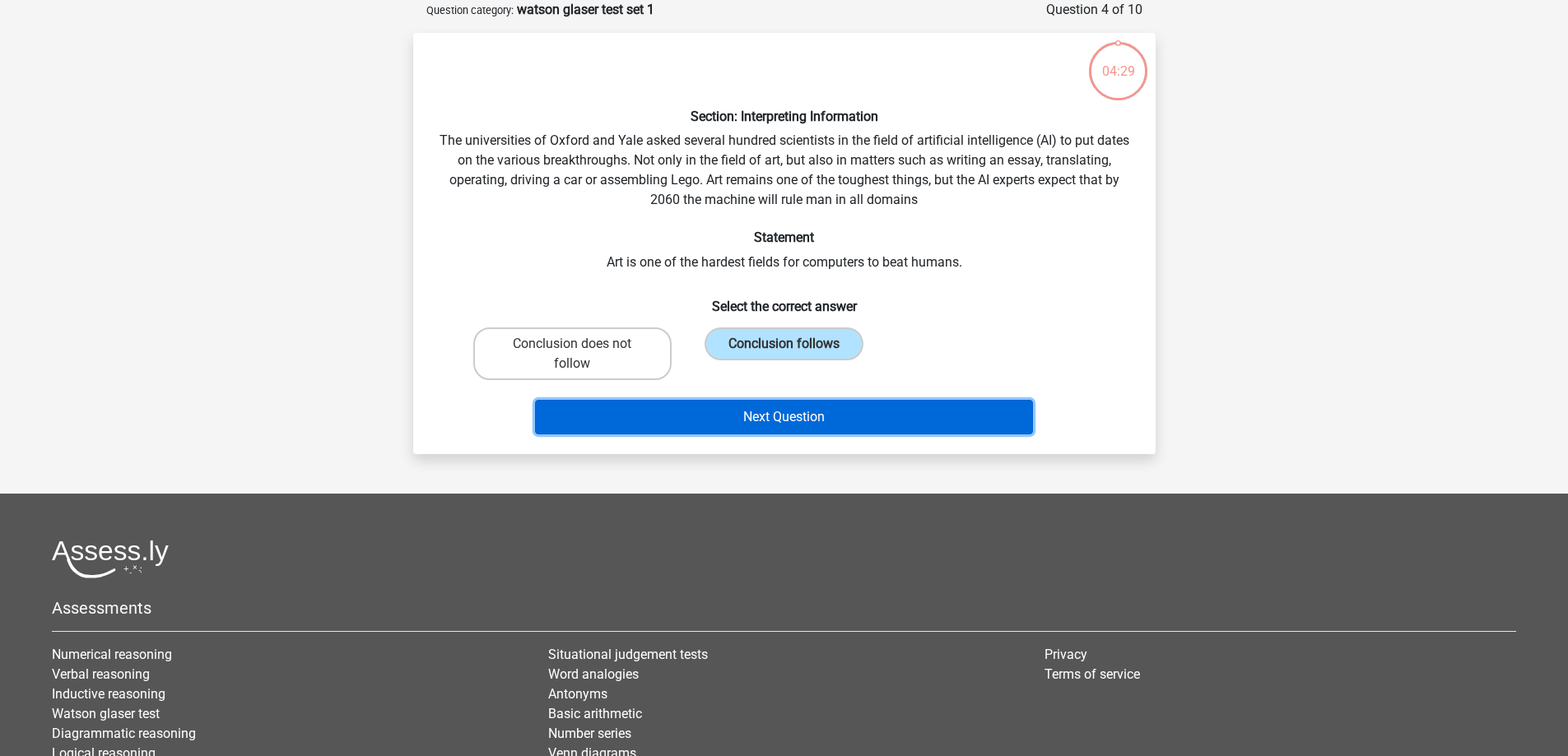 click on "Next Question" at bounding box center (784, 417) 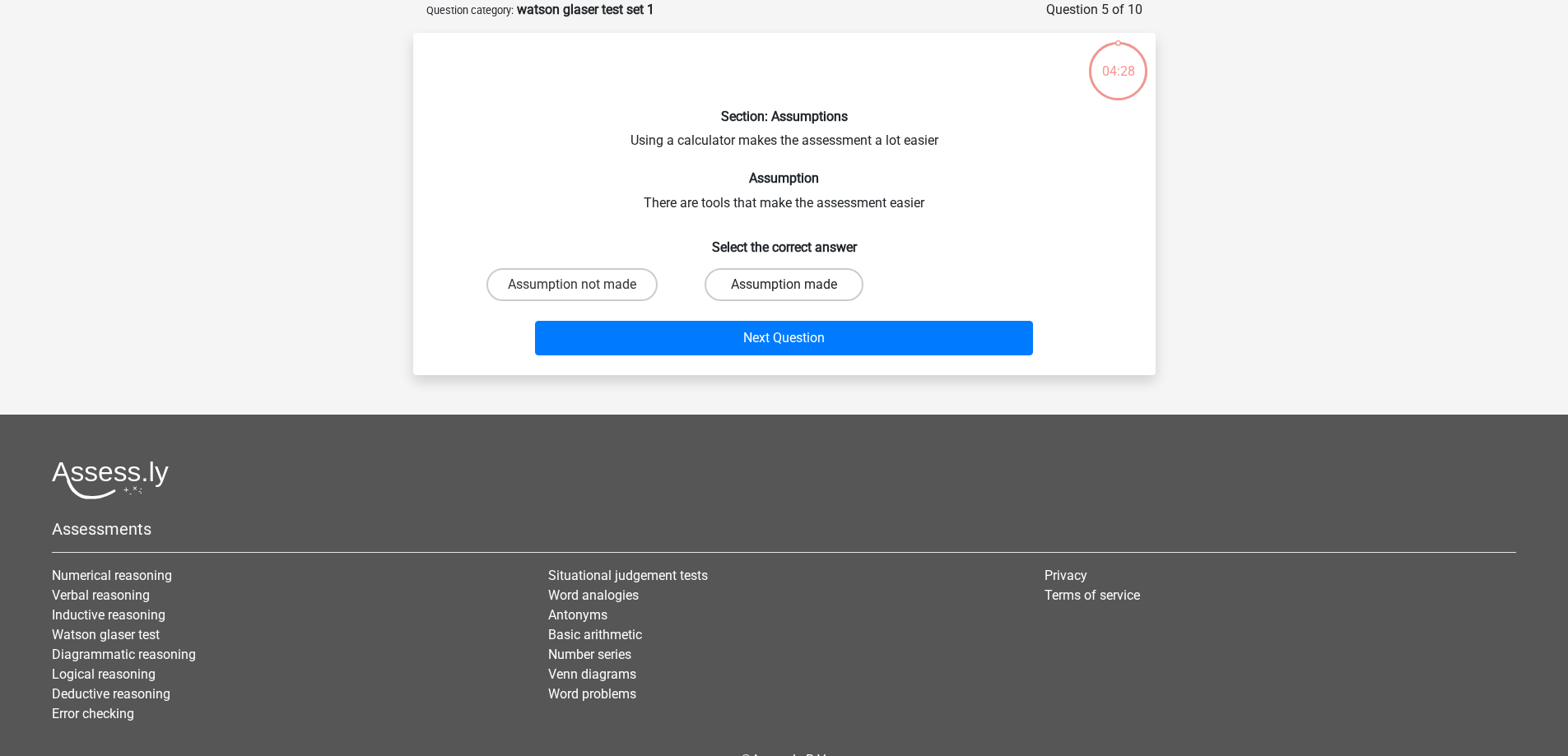 click on "Assumption made" at bounding box center (784, 285) 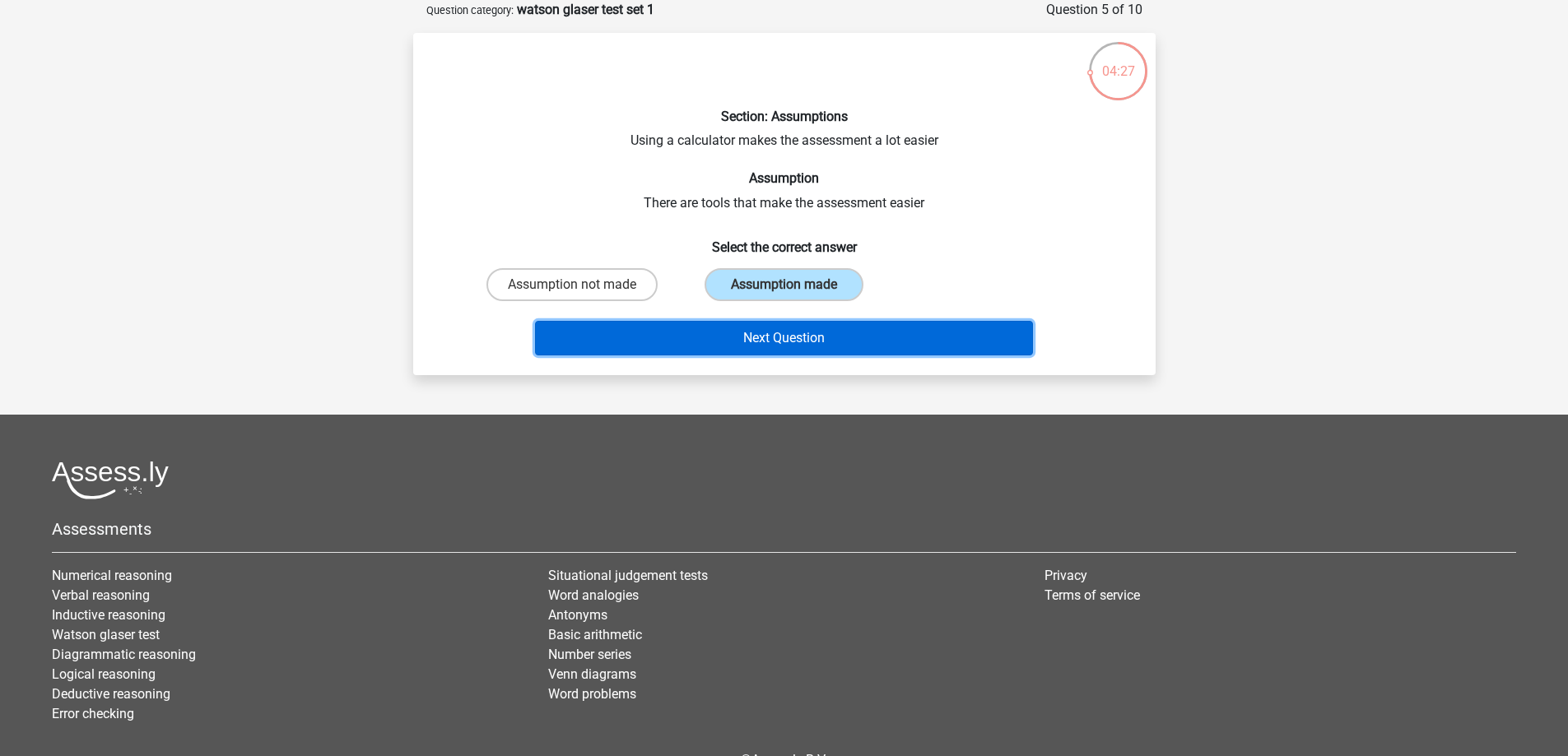 click on "Next Question" at bounding box center [784, 338] 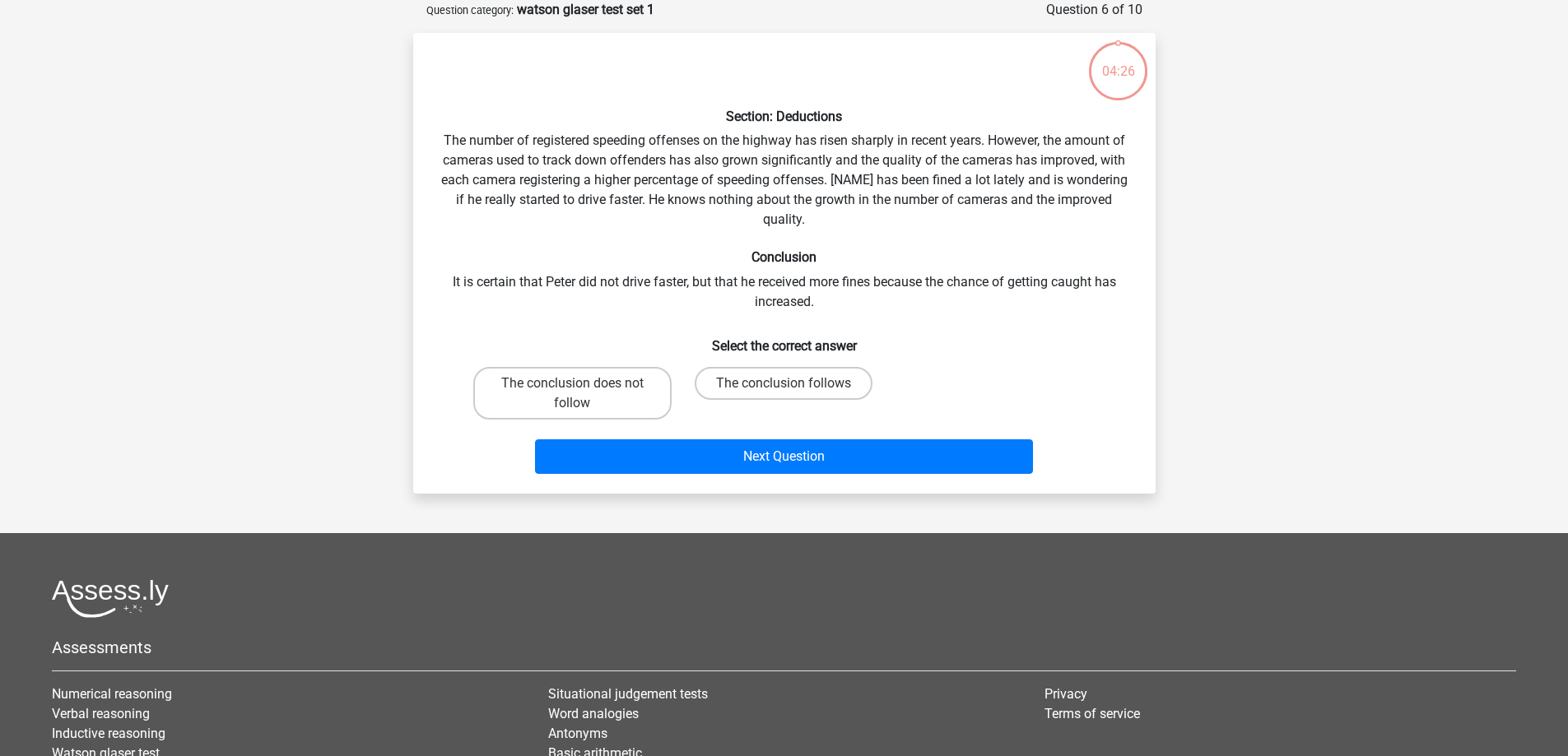 click on "The conclusion follows" at bounding box center [784, 383] 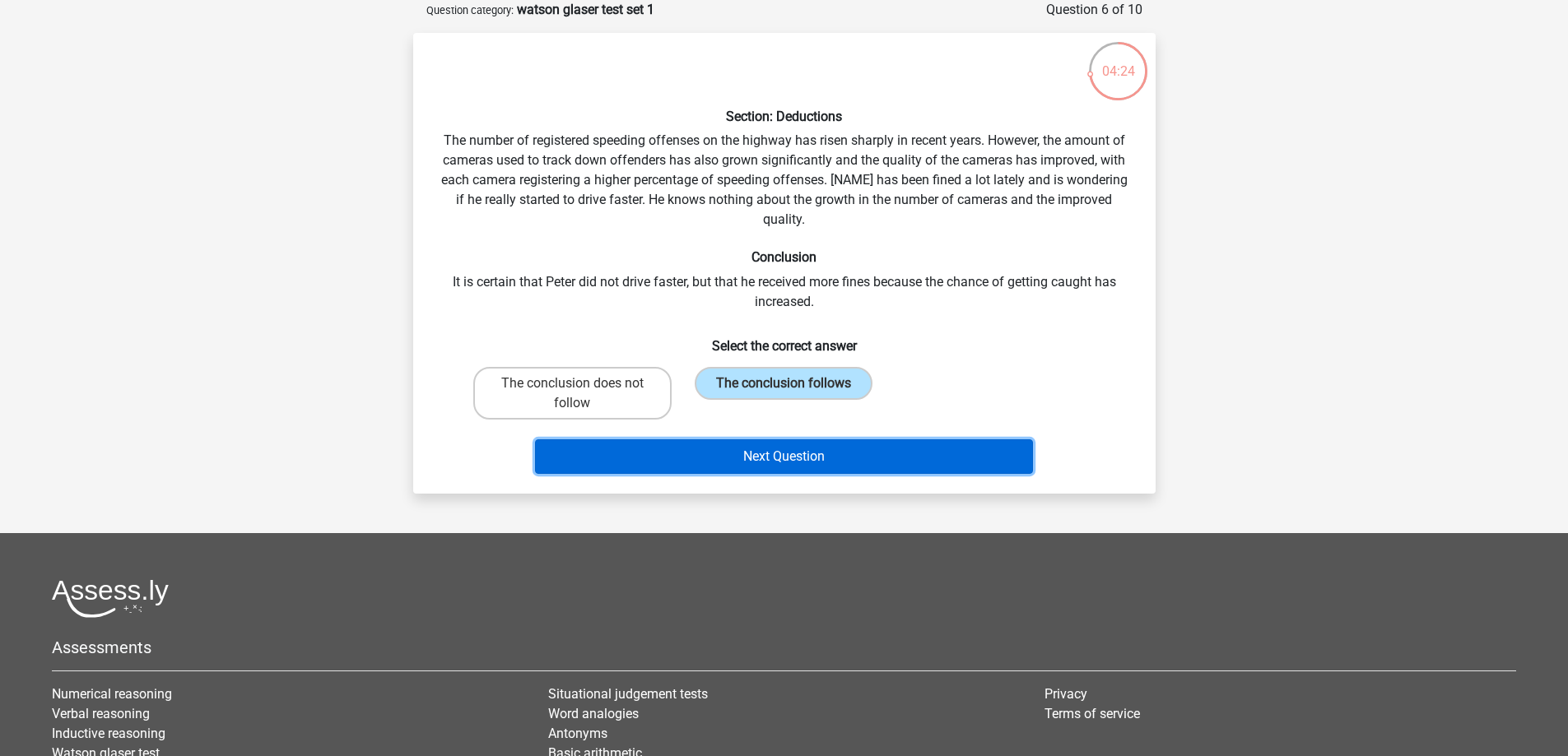 drag, startPoint x: 784, startPoint y: 457, endPoint x: 828, endPoint y: 465, distance: 44.72136 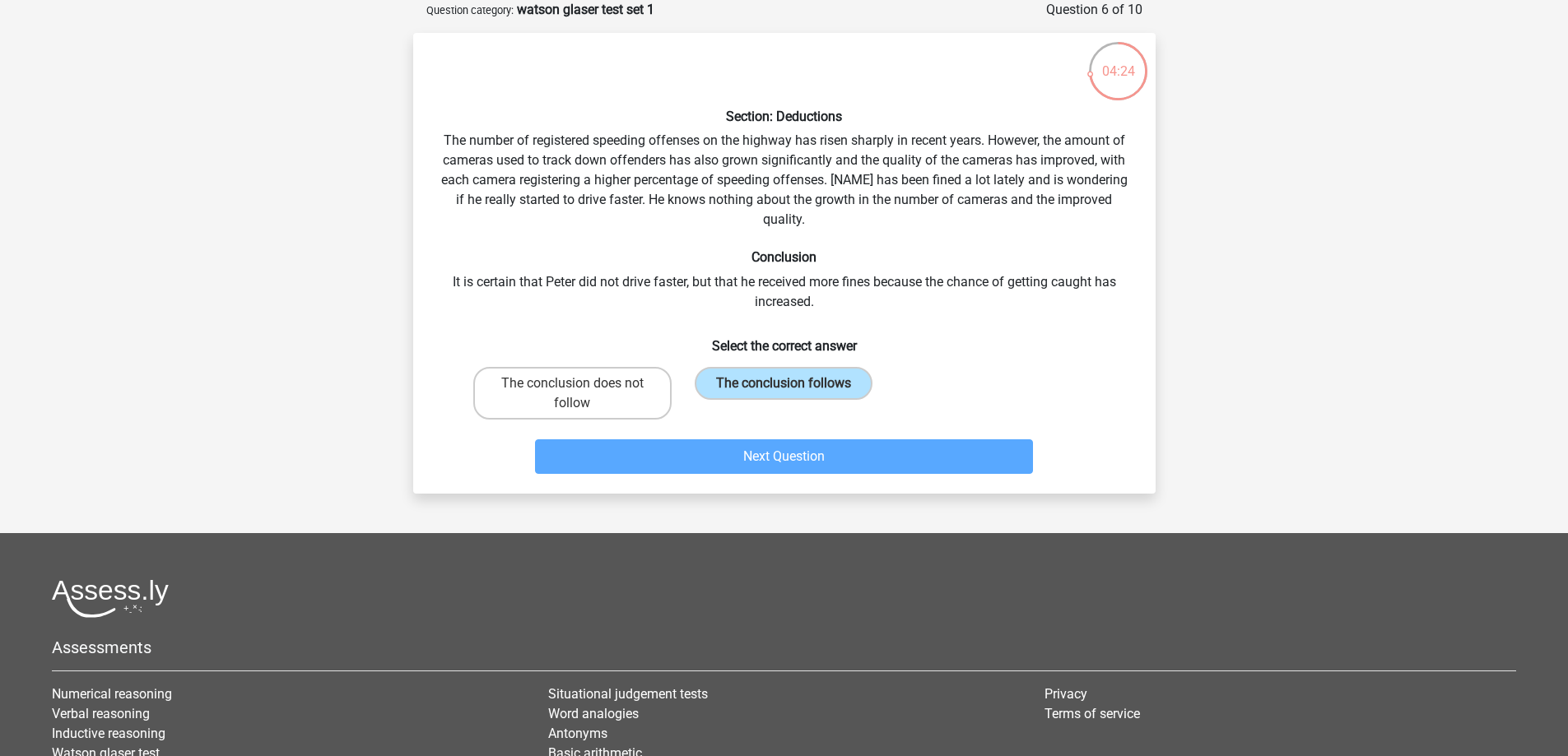 click on "Assessments
Numerical reasoning
Verbal reasoning
Inductive reasoning
Watson glaser test
Diagrammatic reasoning
Logical reasoning
Antonyms" at bounding box center (784, 750) 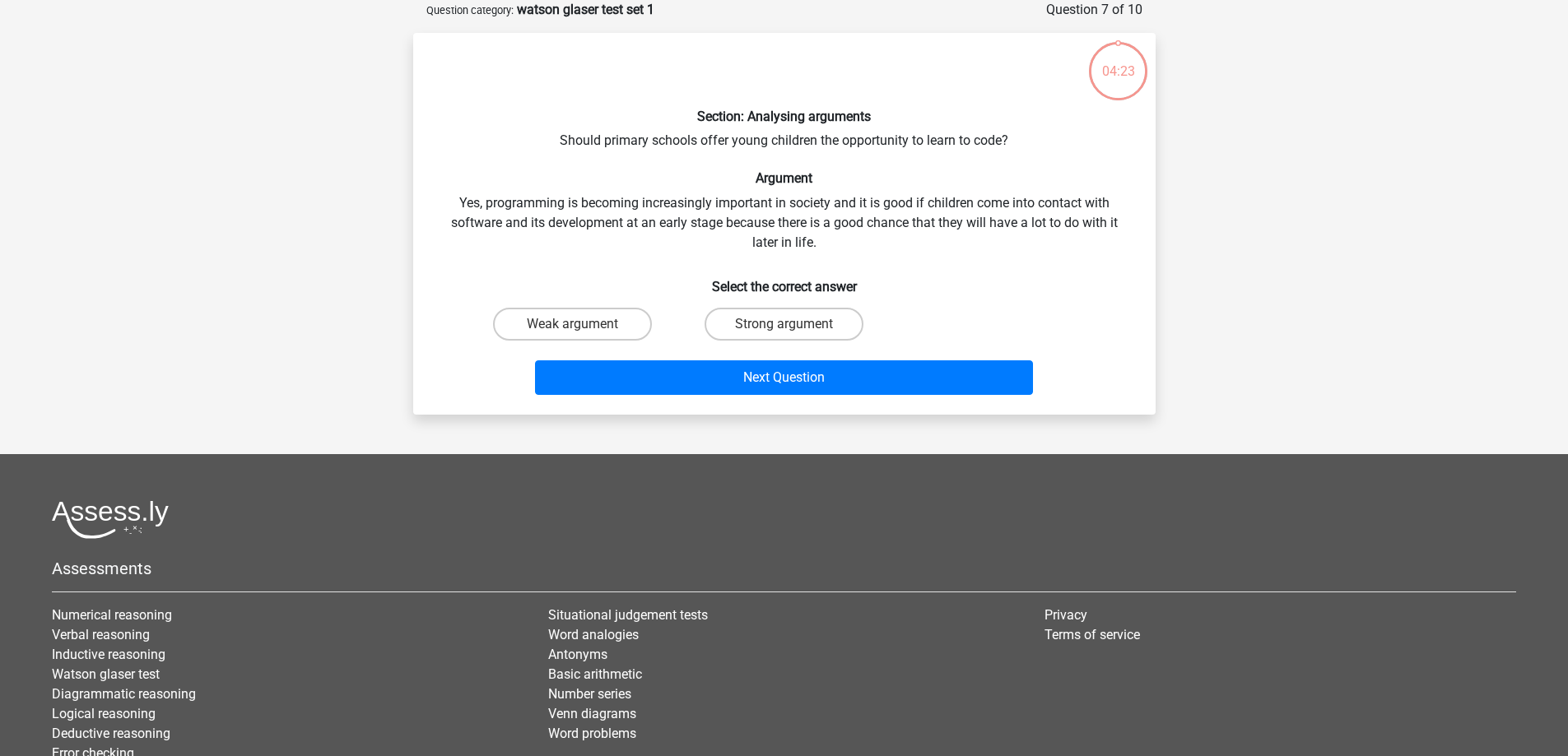 click on "Strong argument" at bounding box center [789, 329] 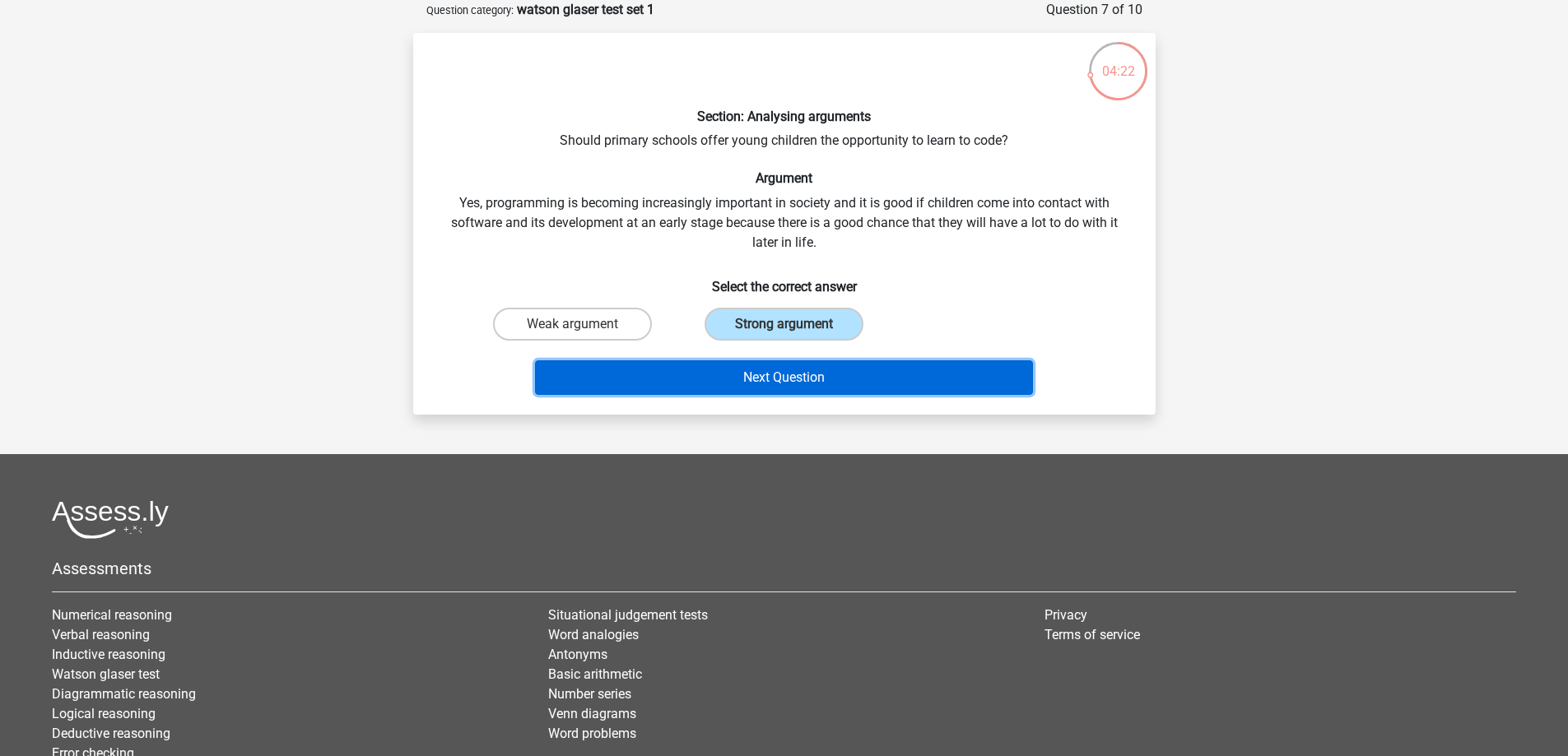 click on "Next Question" at bounding box center (784, 378) 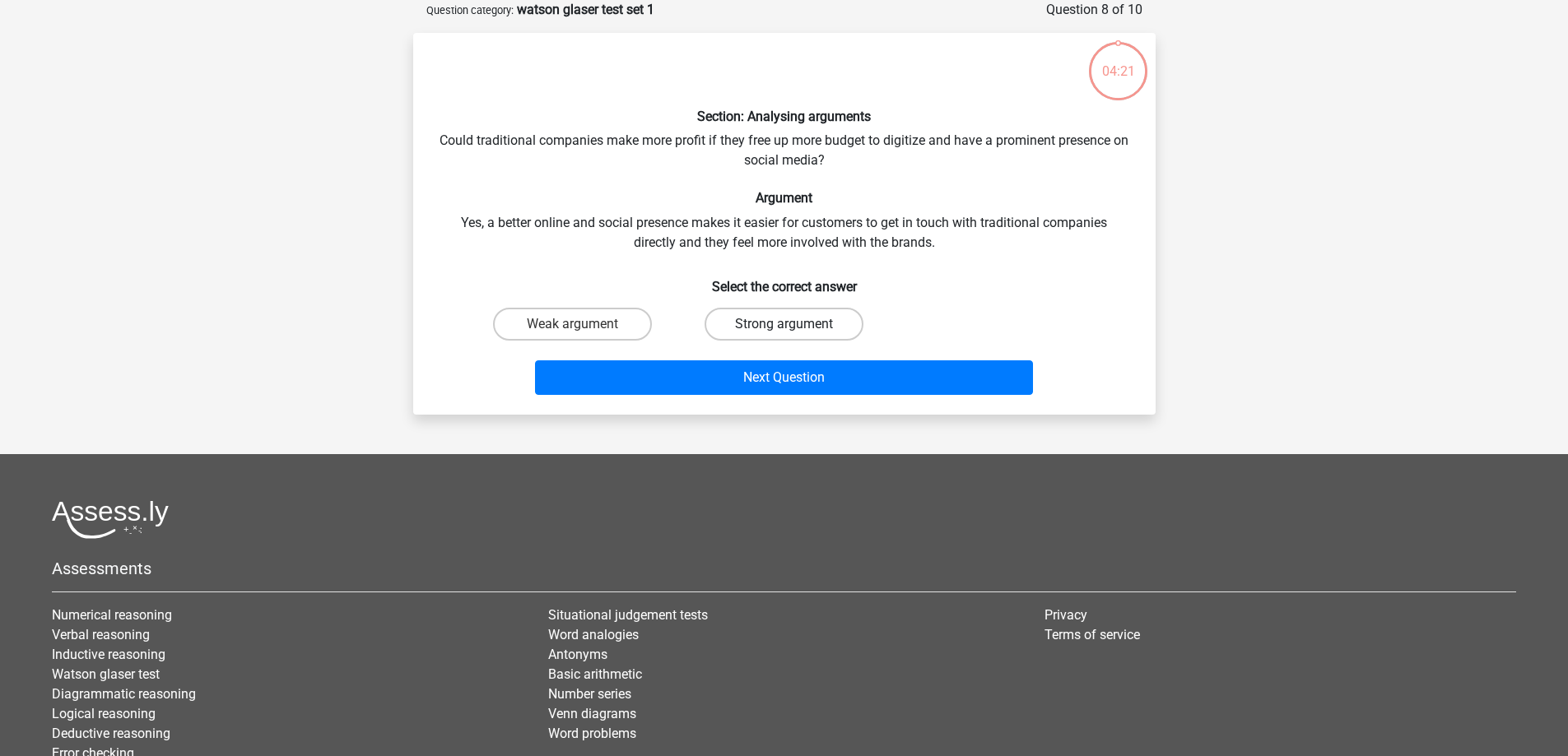 click on "Strong argument" at bounding box center [784, 324] 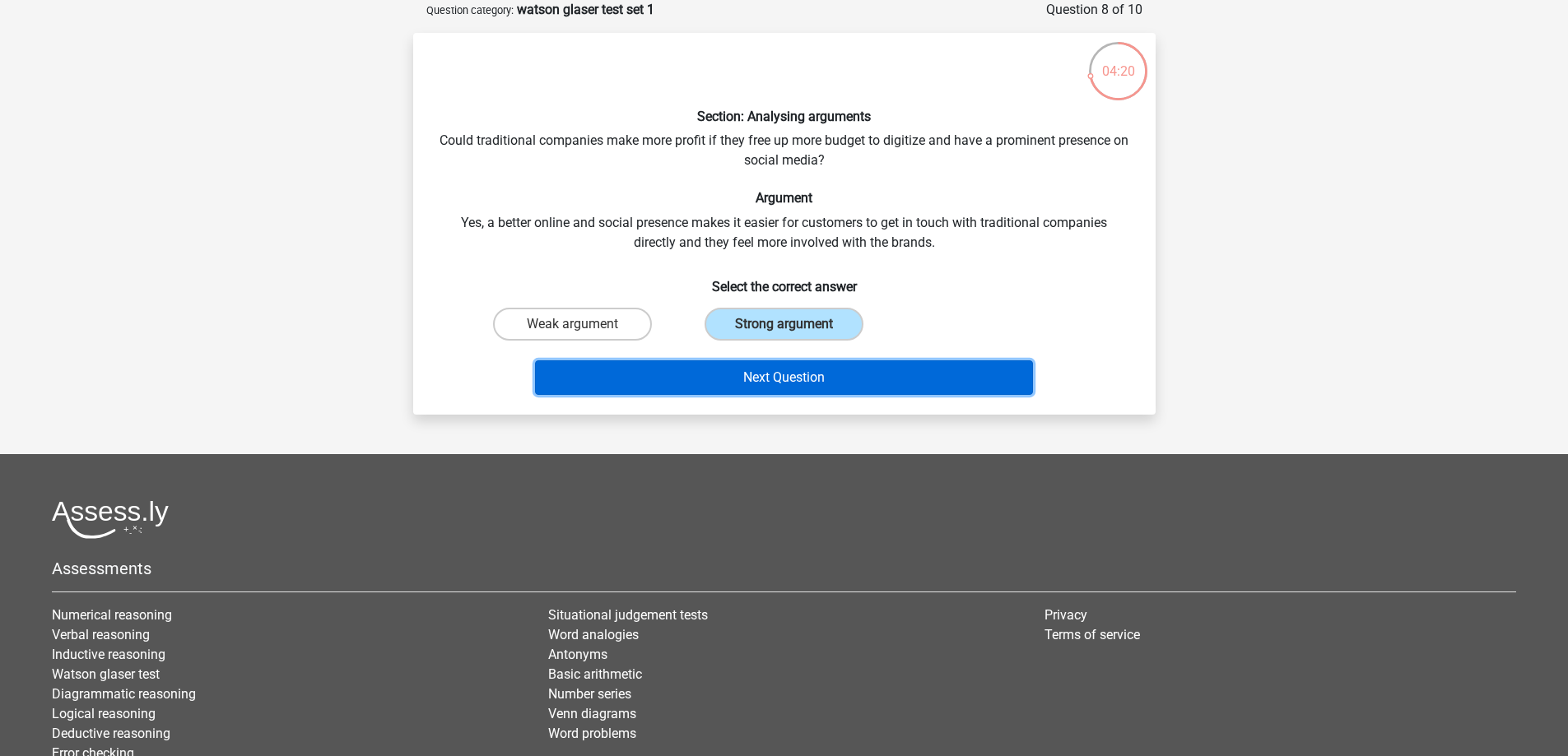 click on "Next Question" at bounding box center (784, 378) 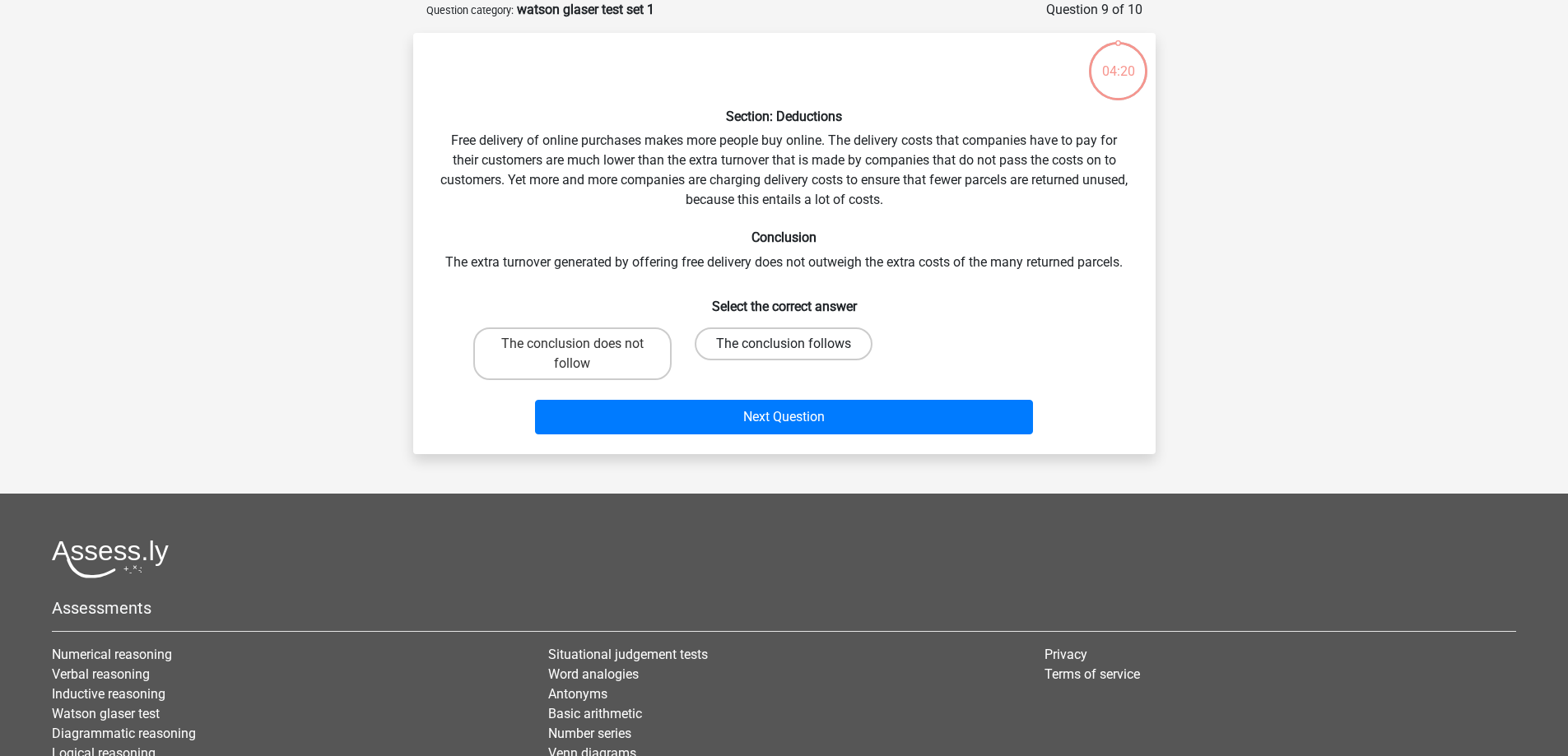 click on "The conclusion follows" at bounding box center [784, 344] 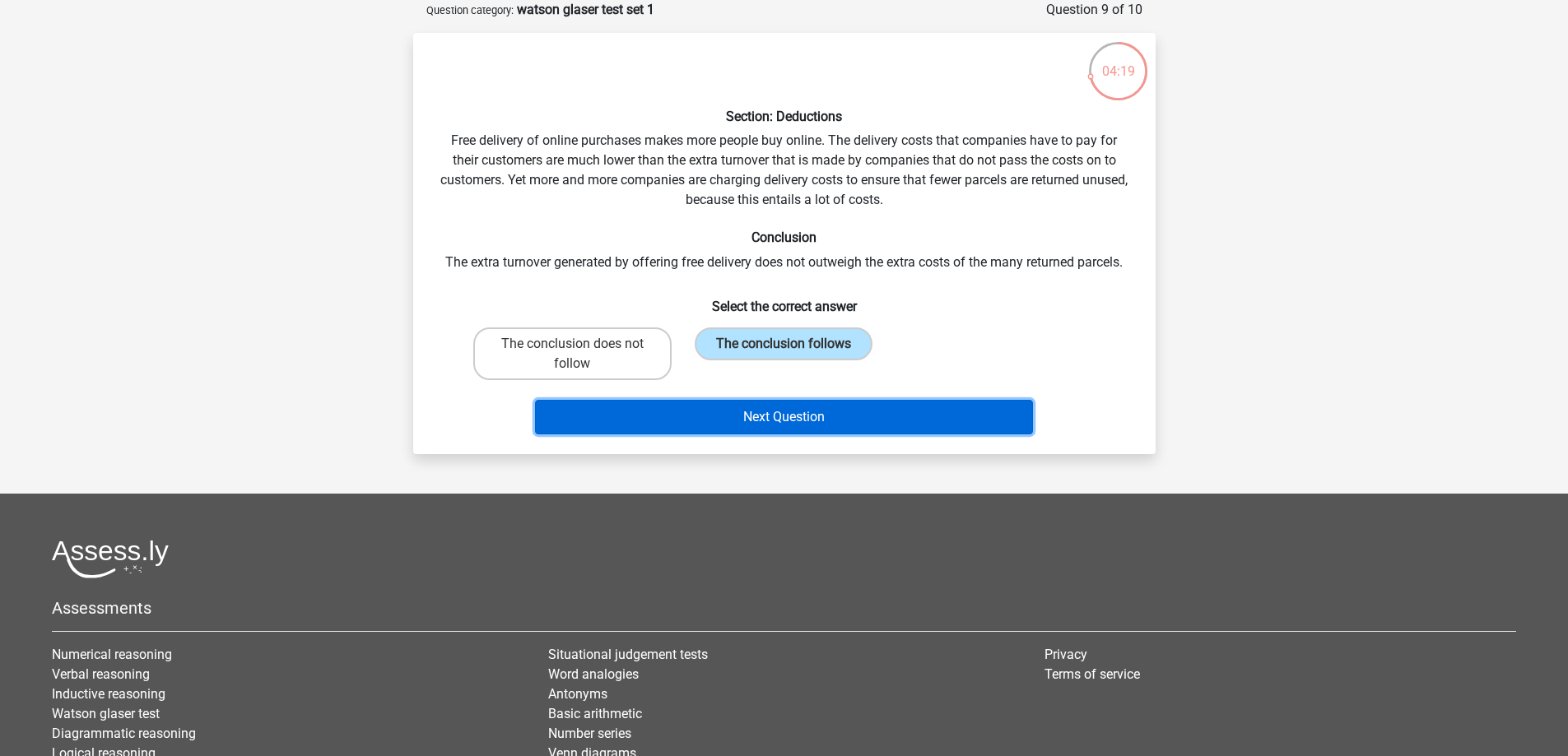 click on "Next Question" at bounding box center (784, 417) 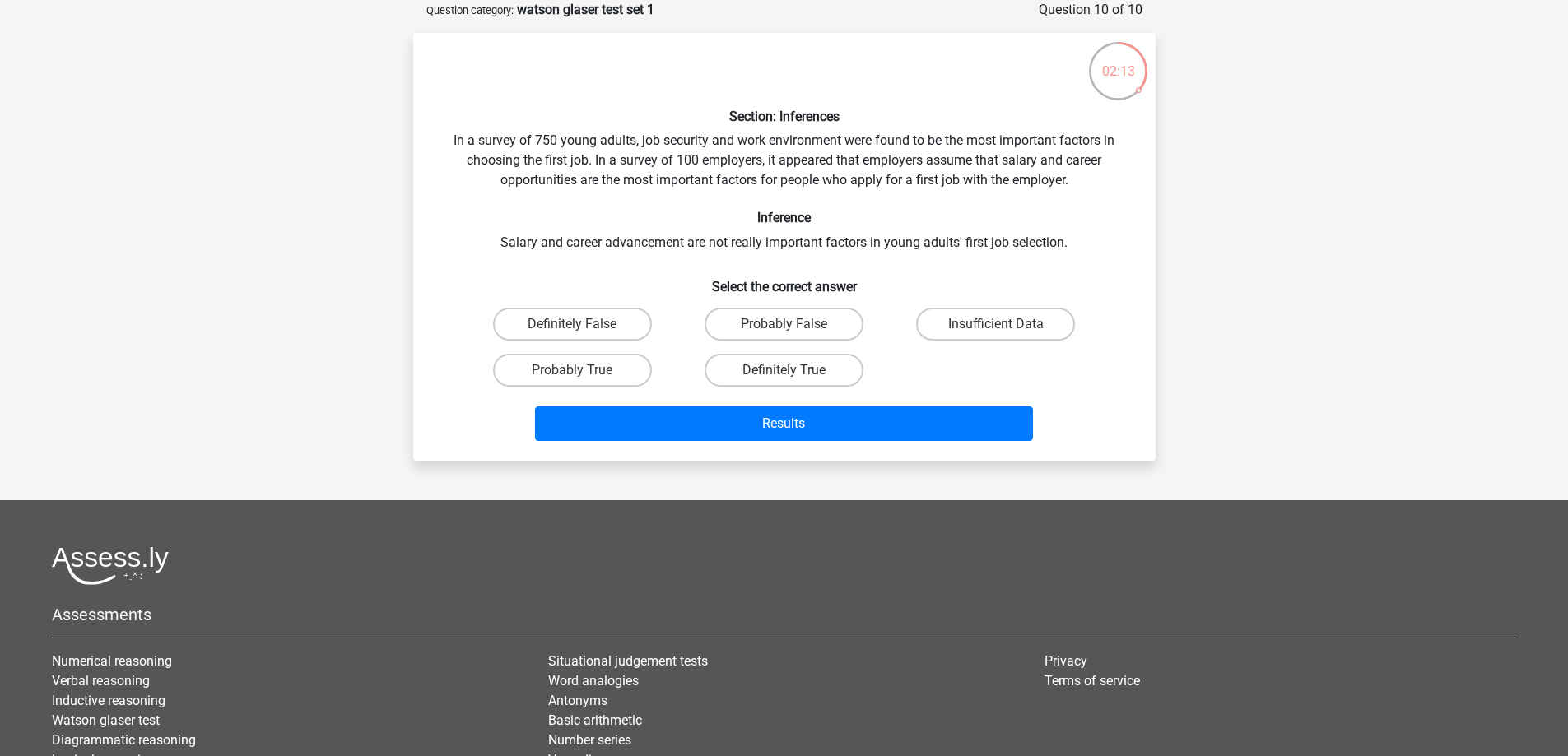 click on "Probably False" at bounding box center [789, 329] 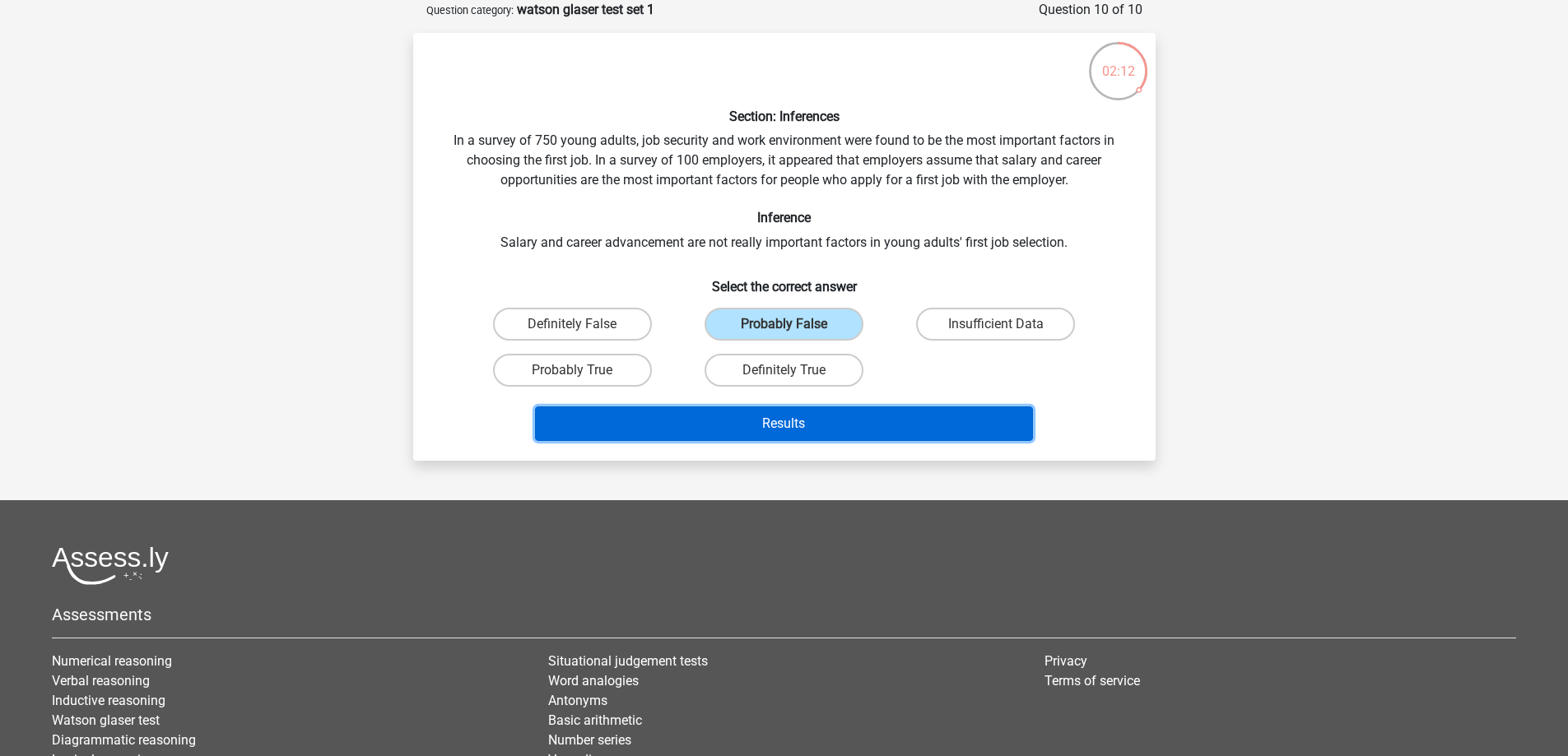 click on "Results" at bounding box center (784, 424) 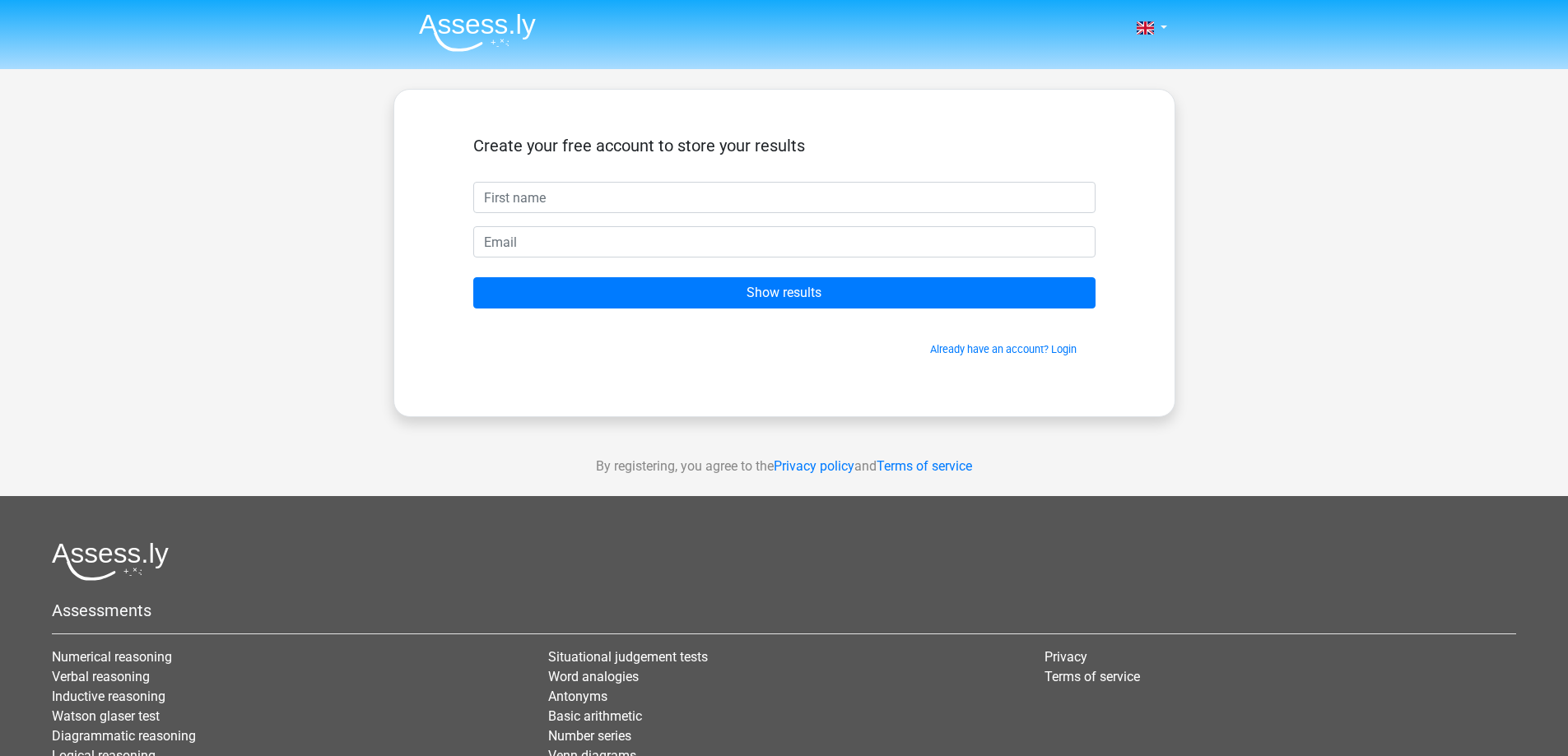 scroll, scrollTop: 0, scrollLeft: 0, axis: both 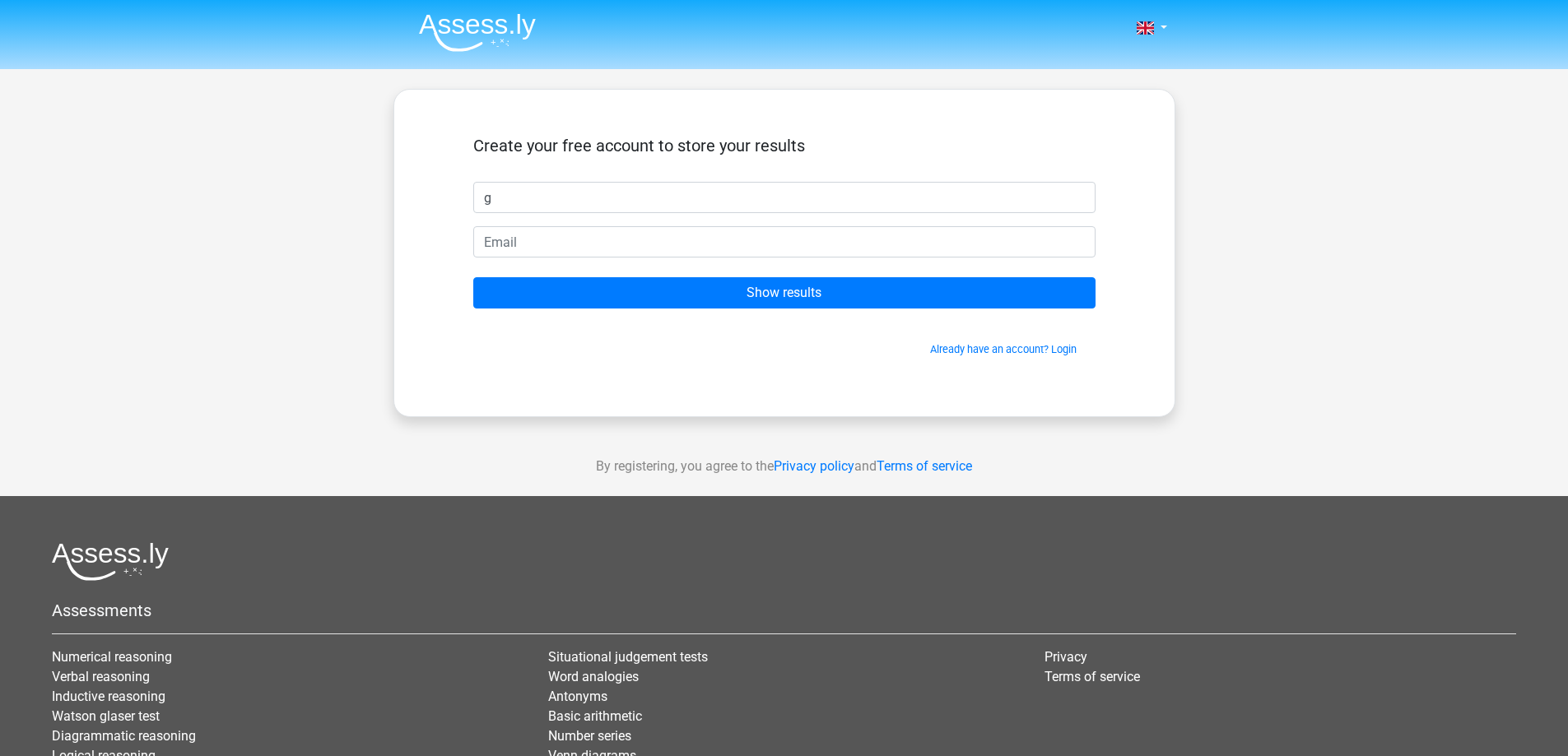 type on "g" 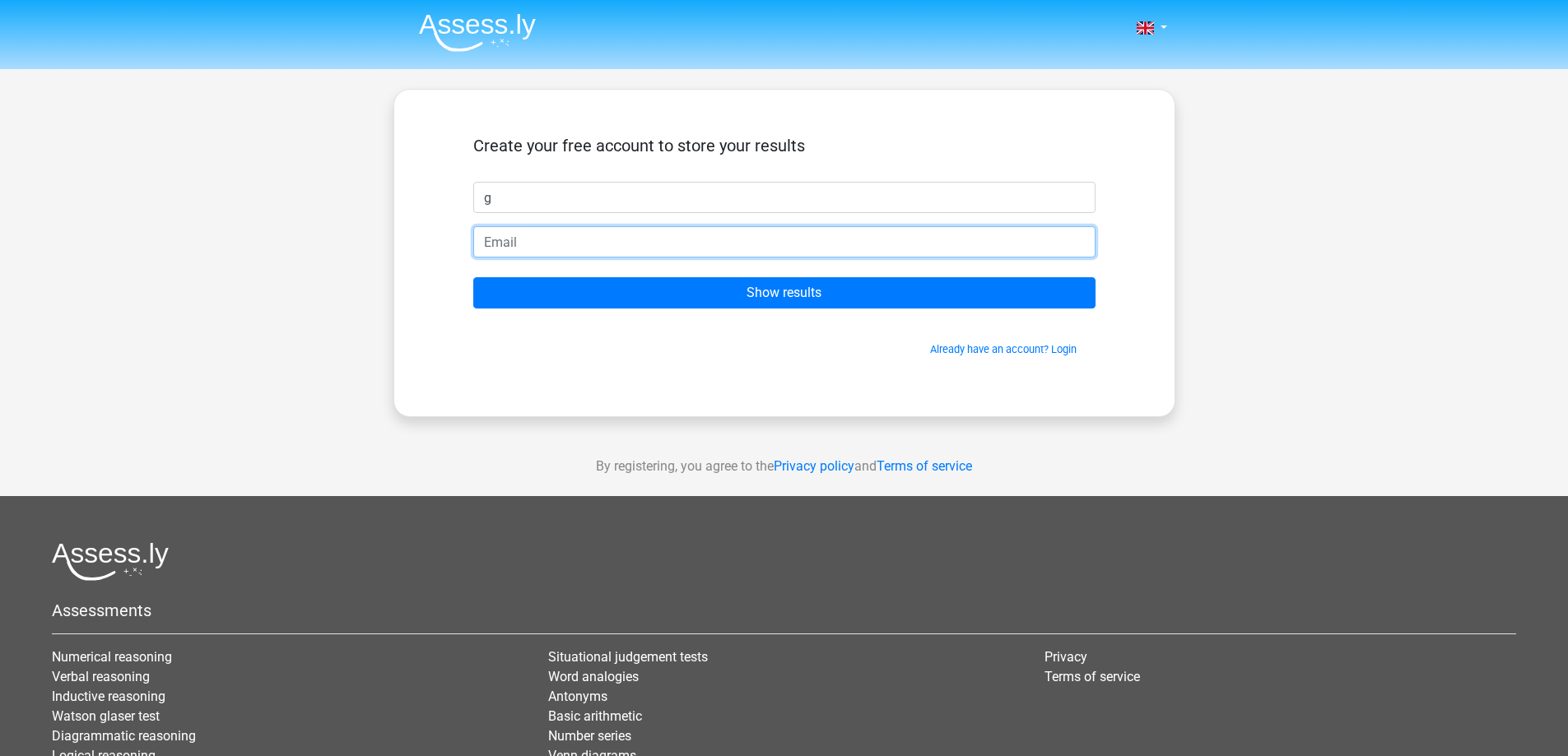 click at bounding box center (784, 242) 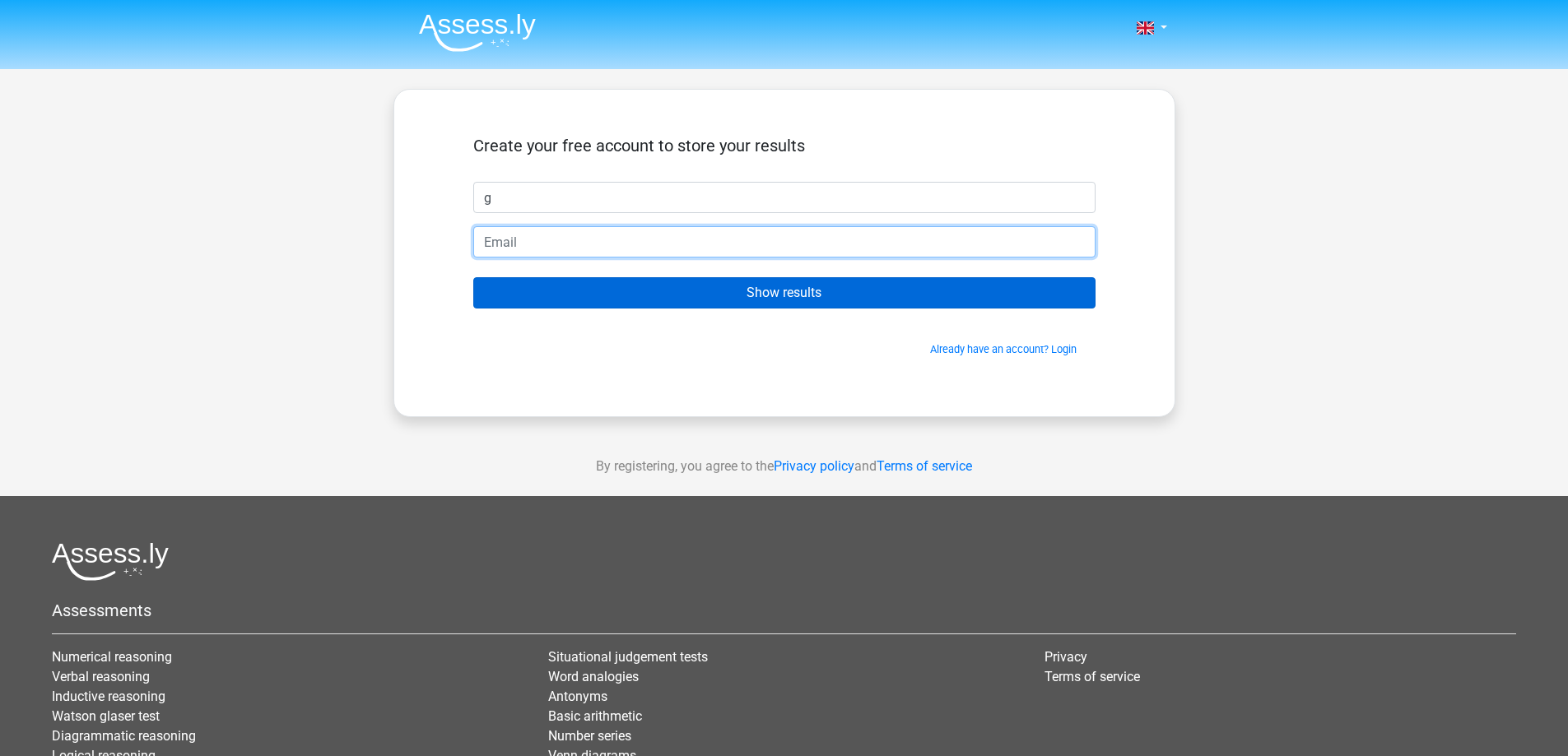 type on "[USERNAME]@example.com" 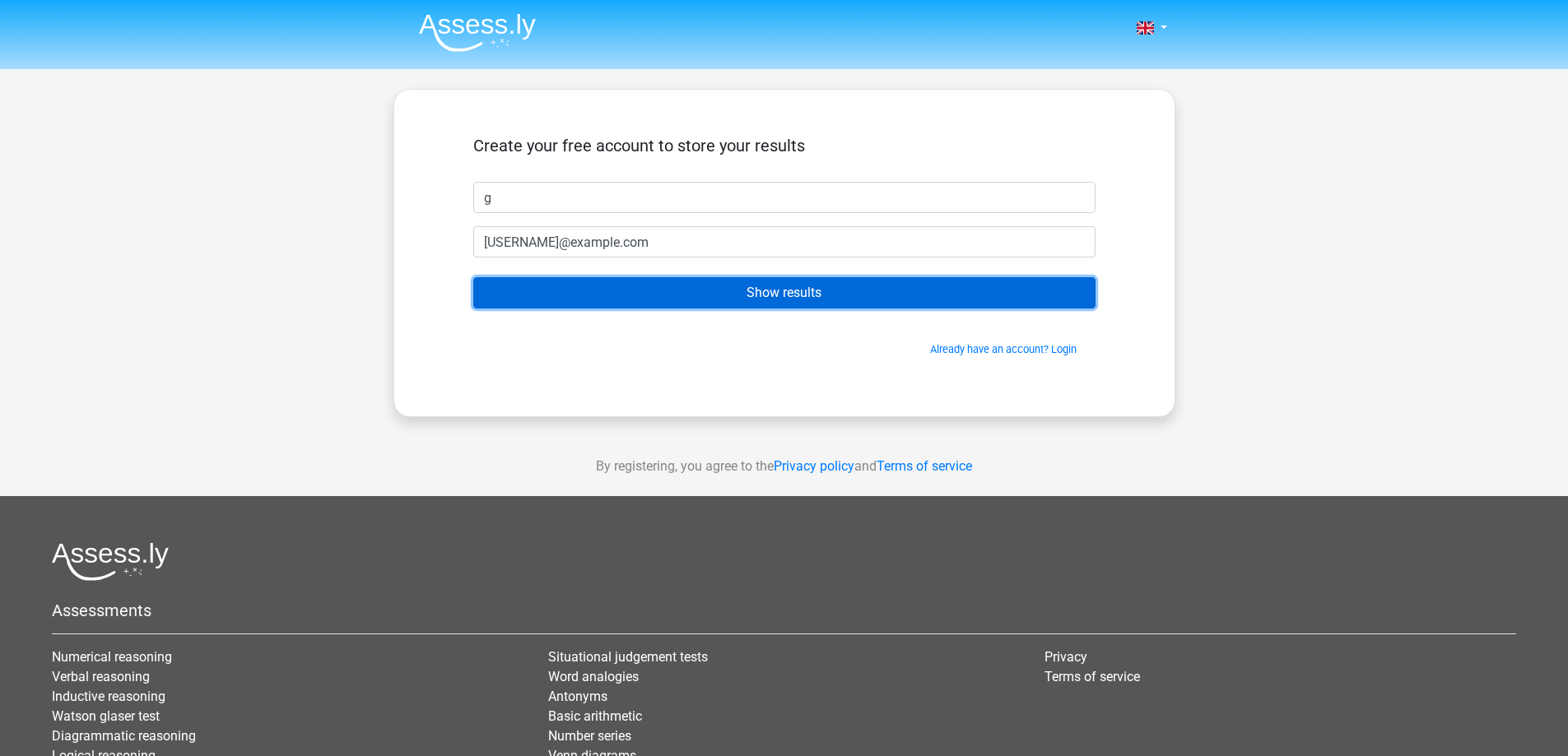 click on "Show results" at bounding box center [784, 293] 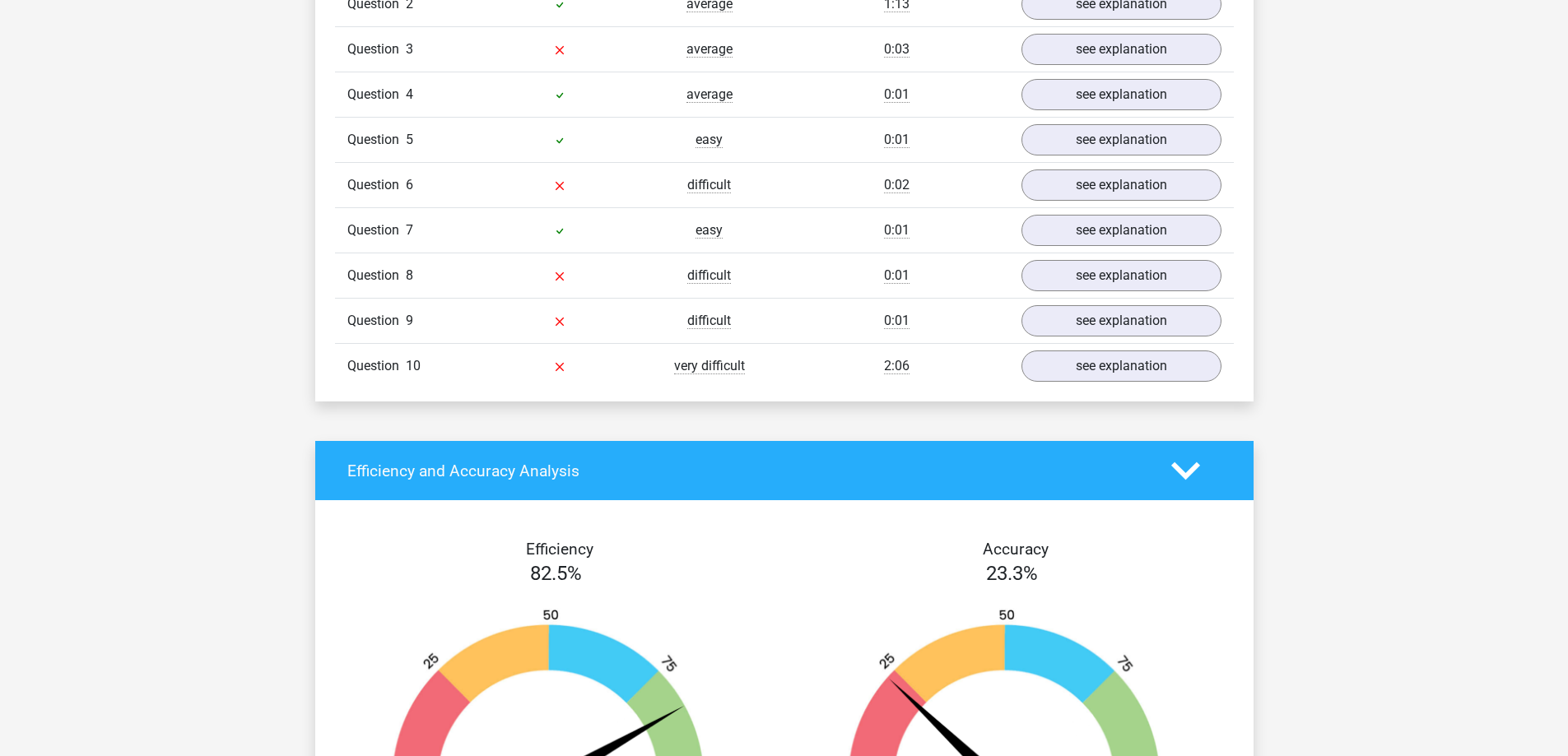 scroll, scrollTop: 1152, scrollLeft: 0, axis: vertical 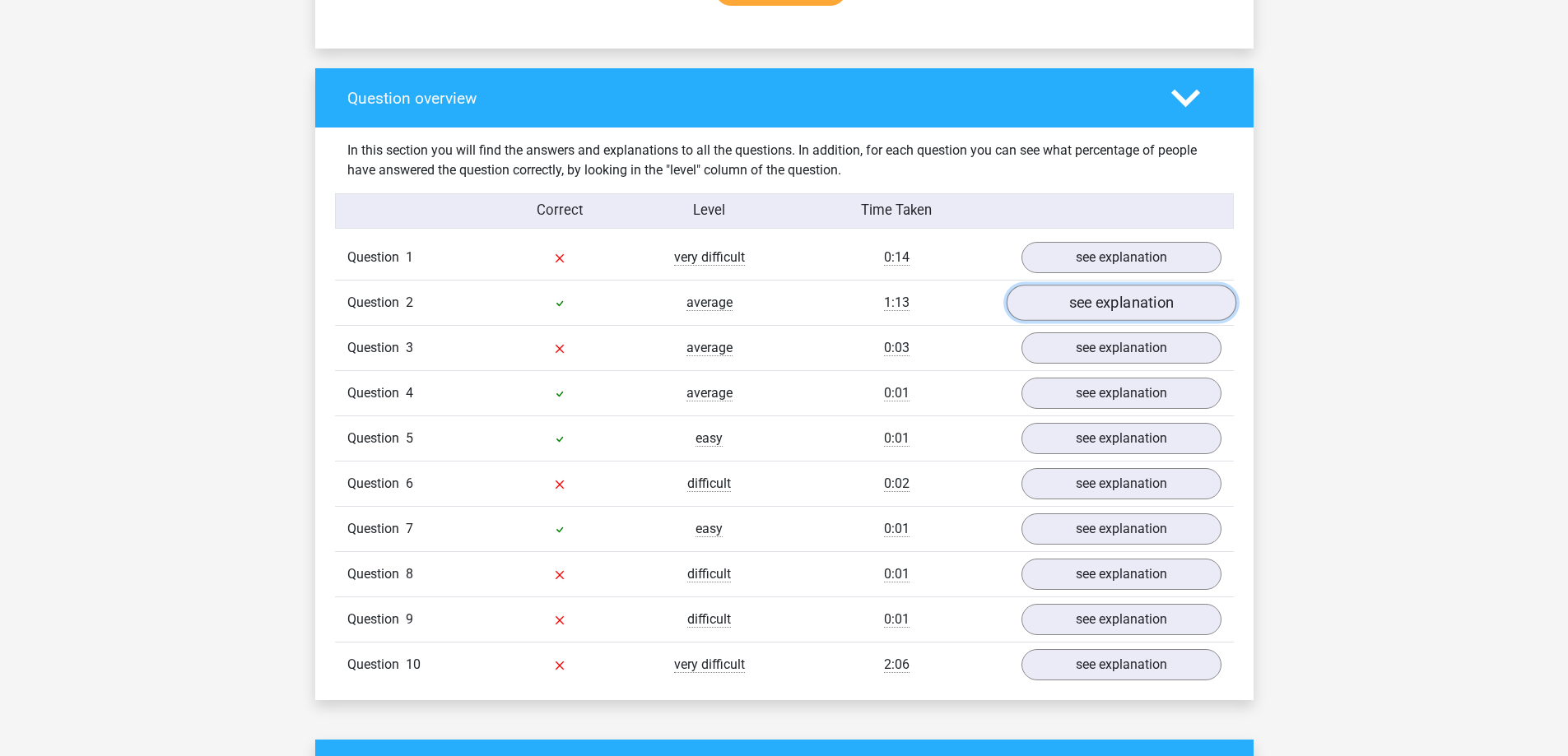 click on "see explanation" at bounding box center (1120, 304) 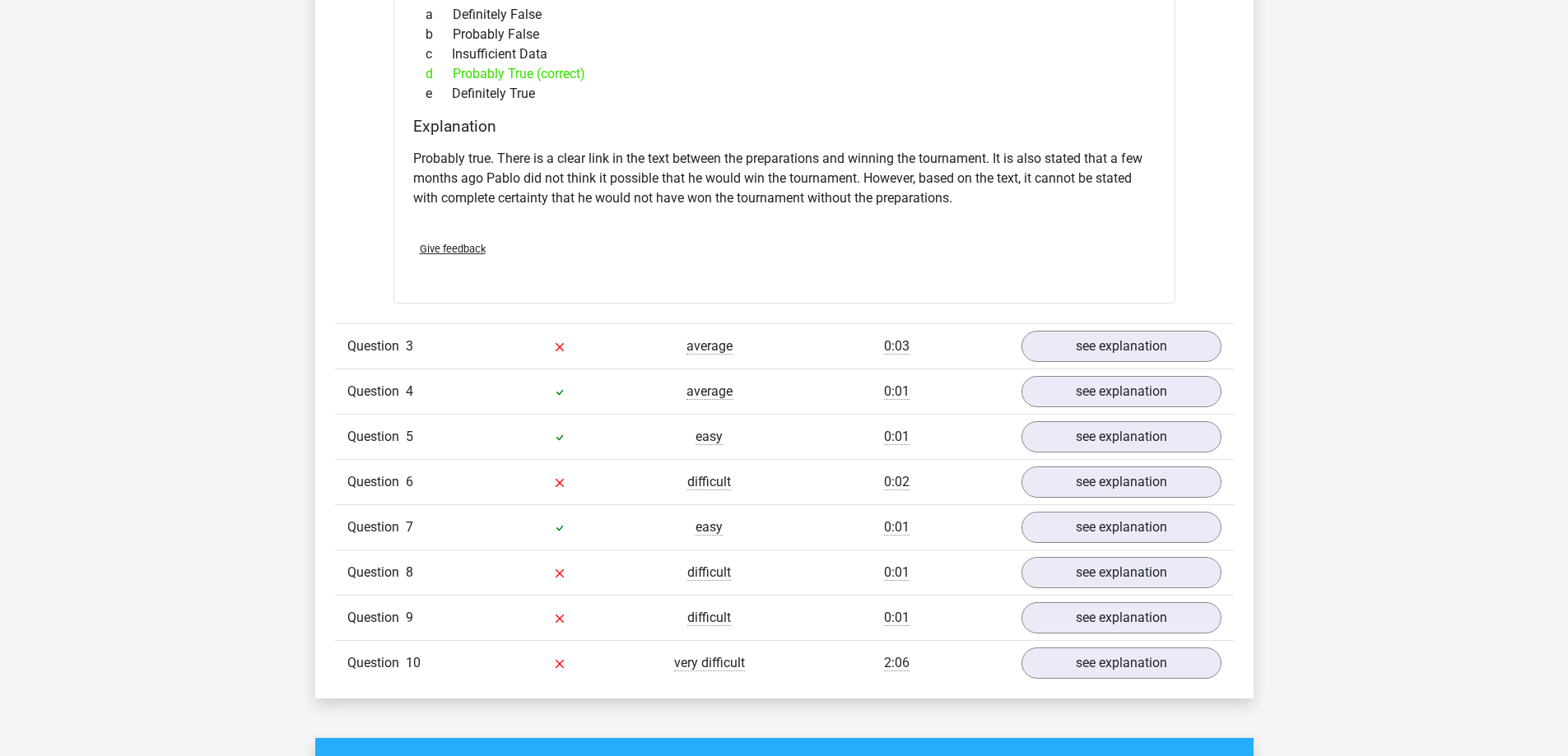 scroll, scrollTop: 1728, scrollLeft: 0, axis: vertical 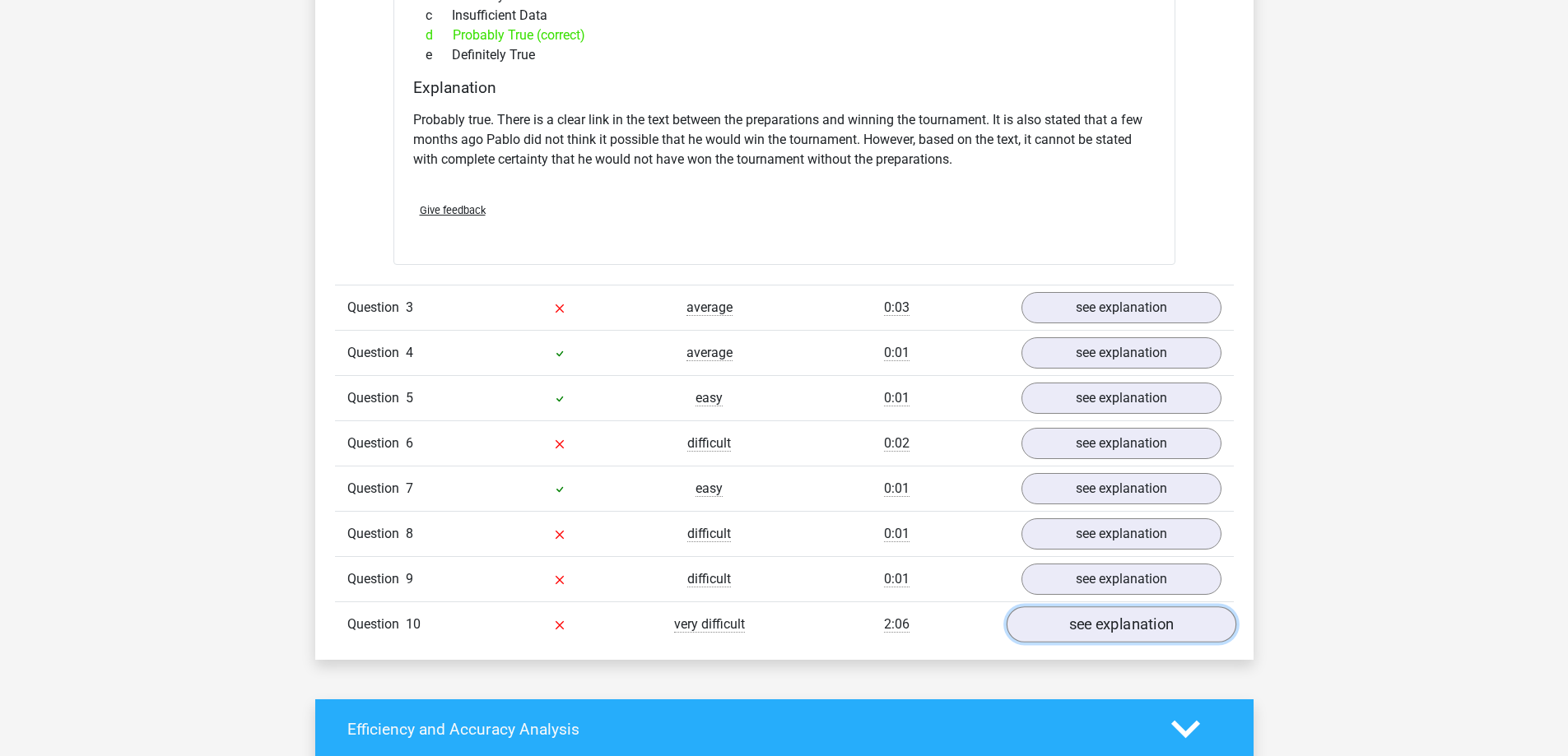 click on "see explanation" at bounding box center [1120, 624] 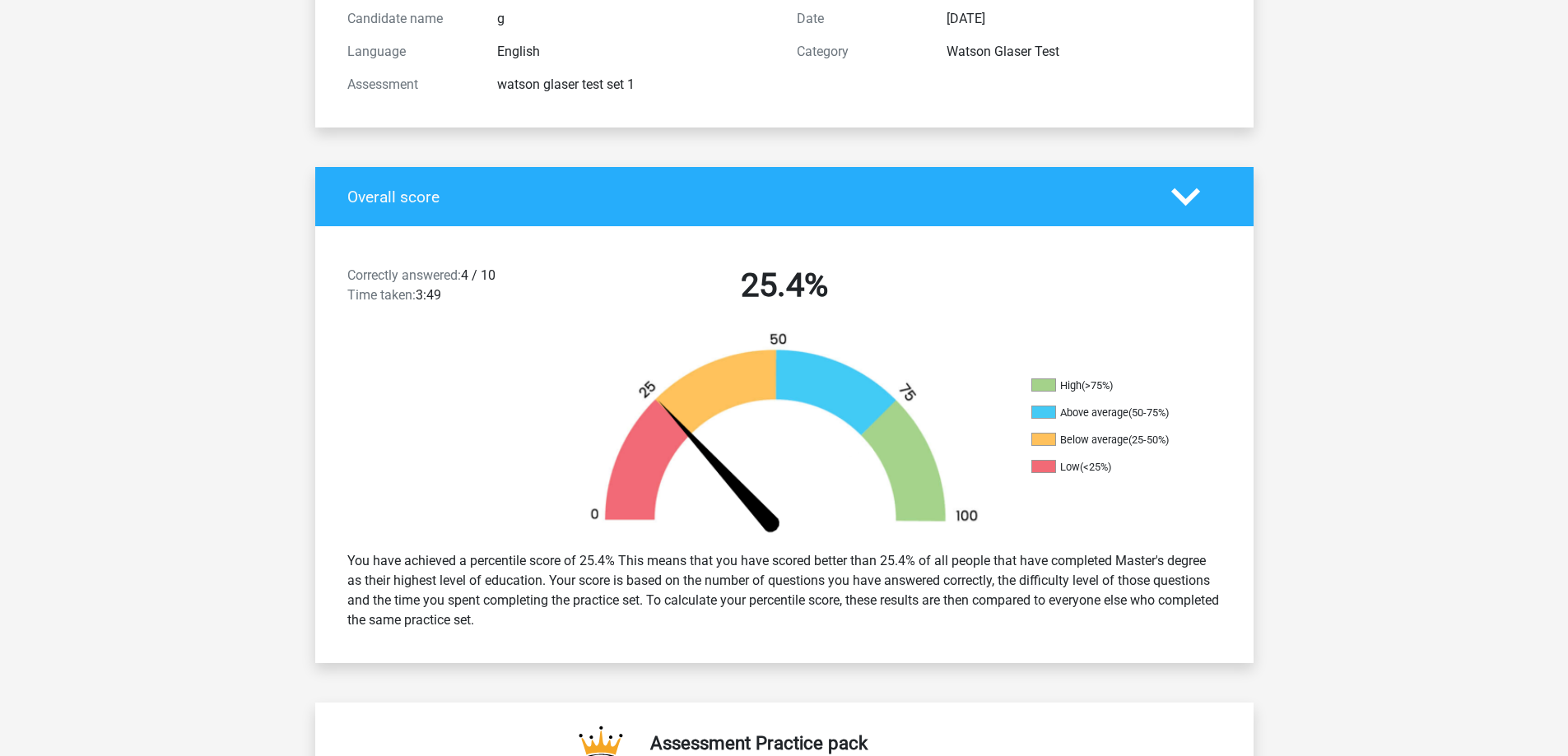 scroll, scrollTop: 0, scrollLeft: 0, axis: both 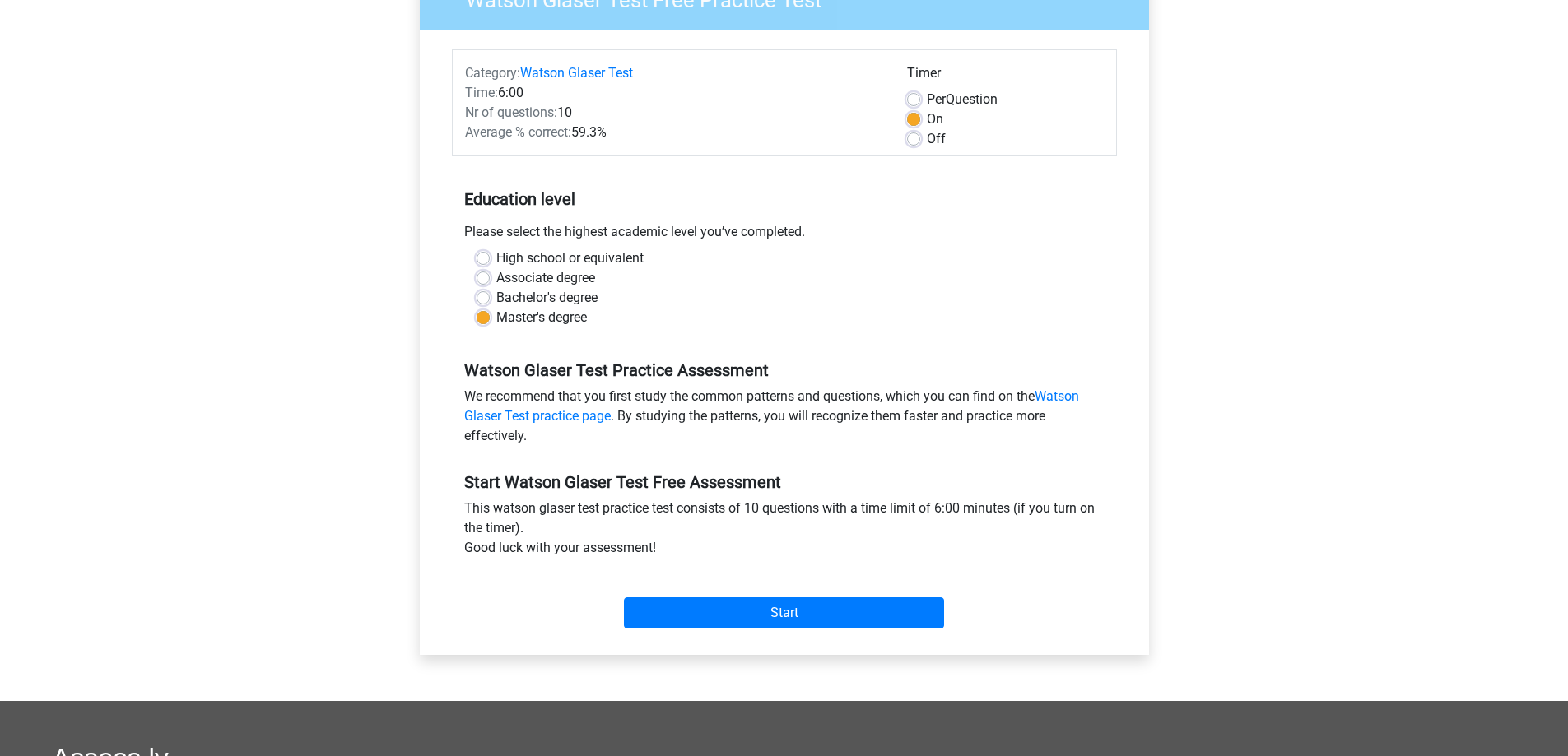 click on "Off" at bounding box center [936, 139] 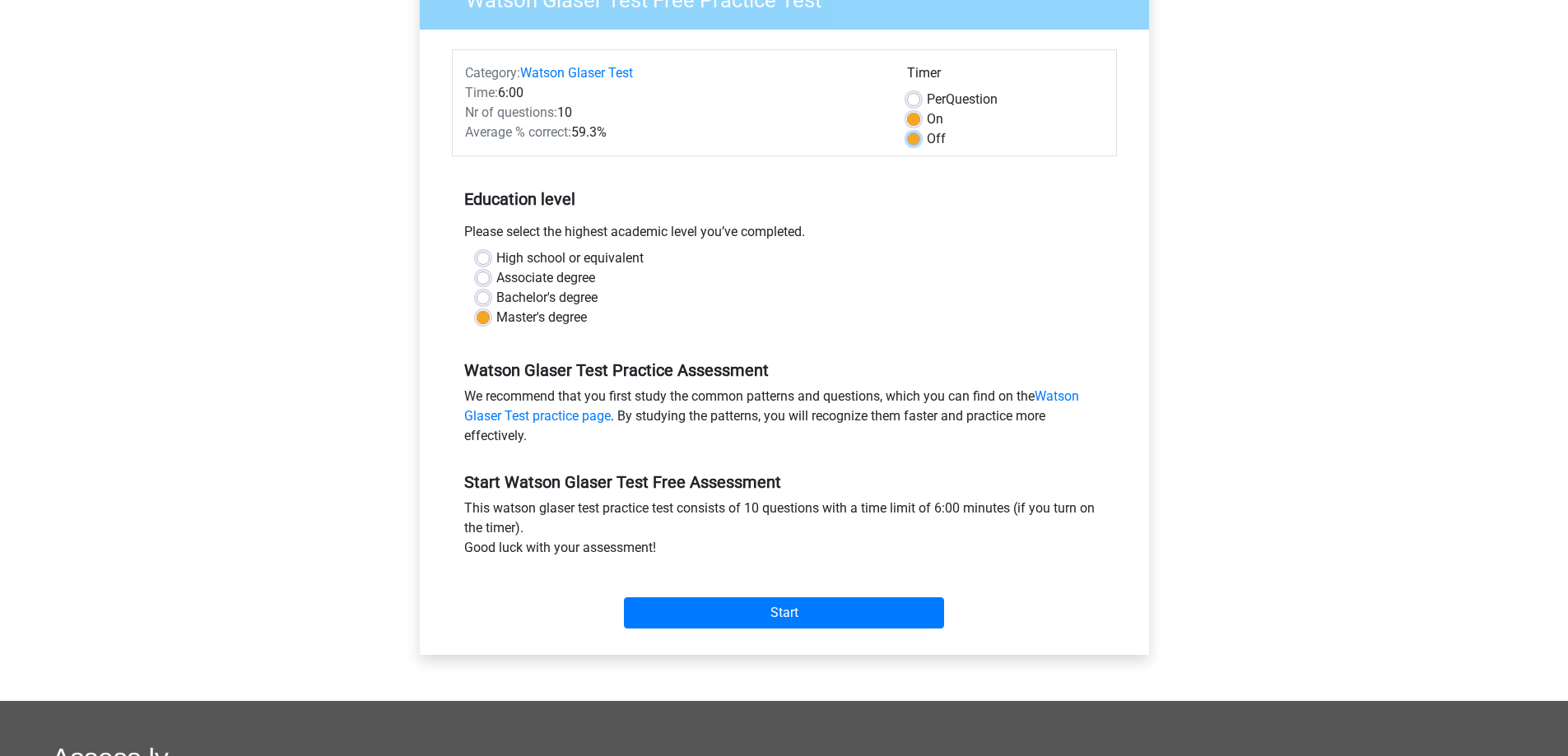 click on "Off" at bounding box center [914, 137] 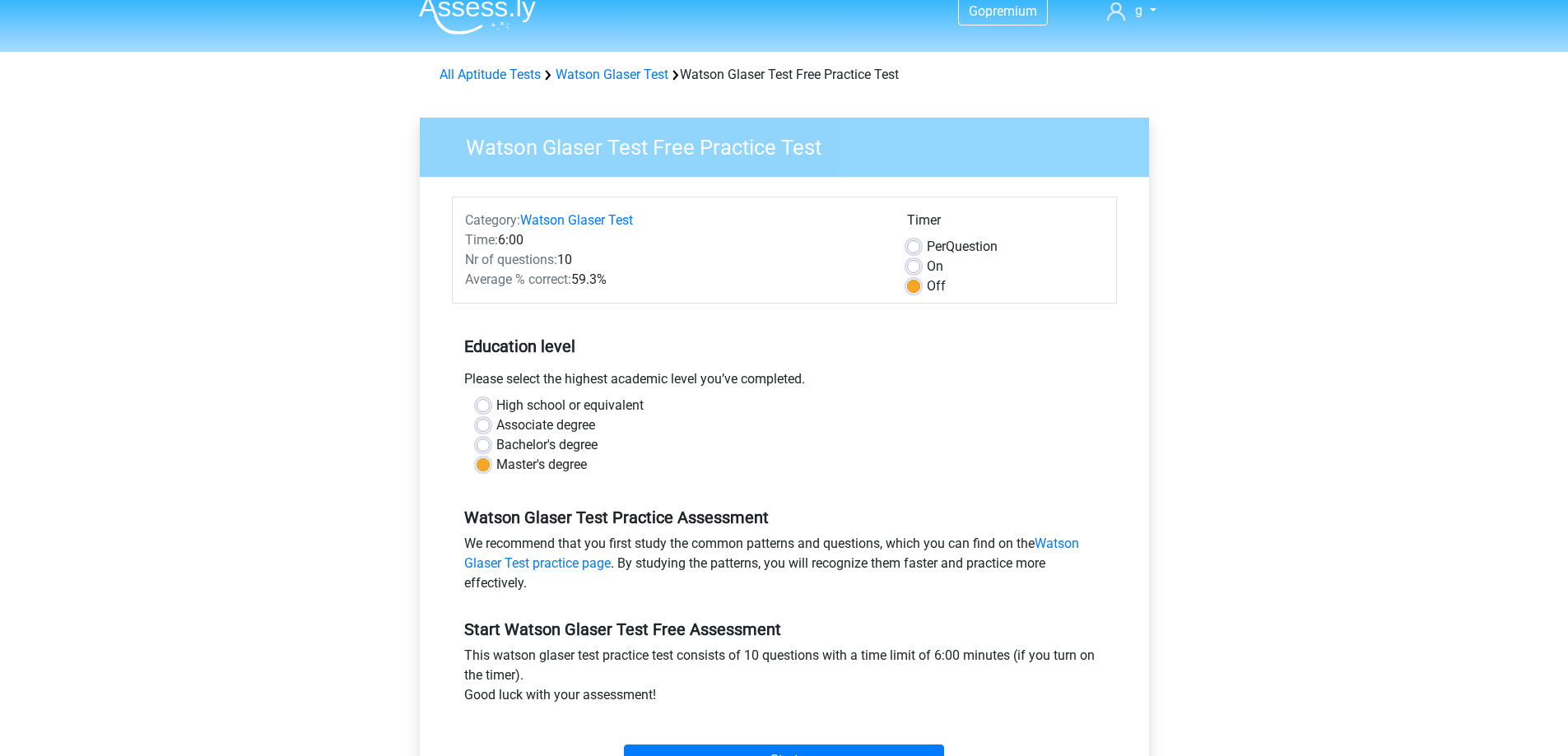 scroll, scrollTop: 0, scrollLeft: 0, axis: both 